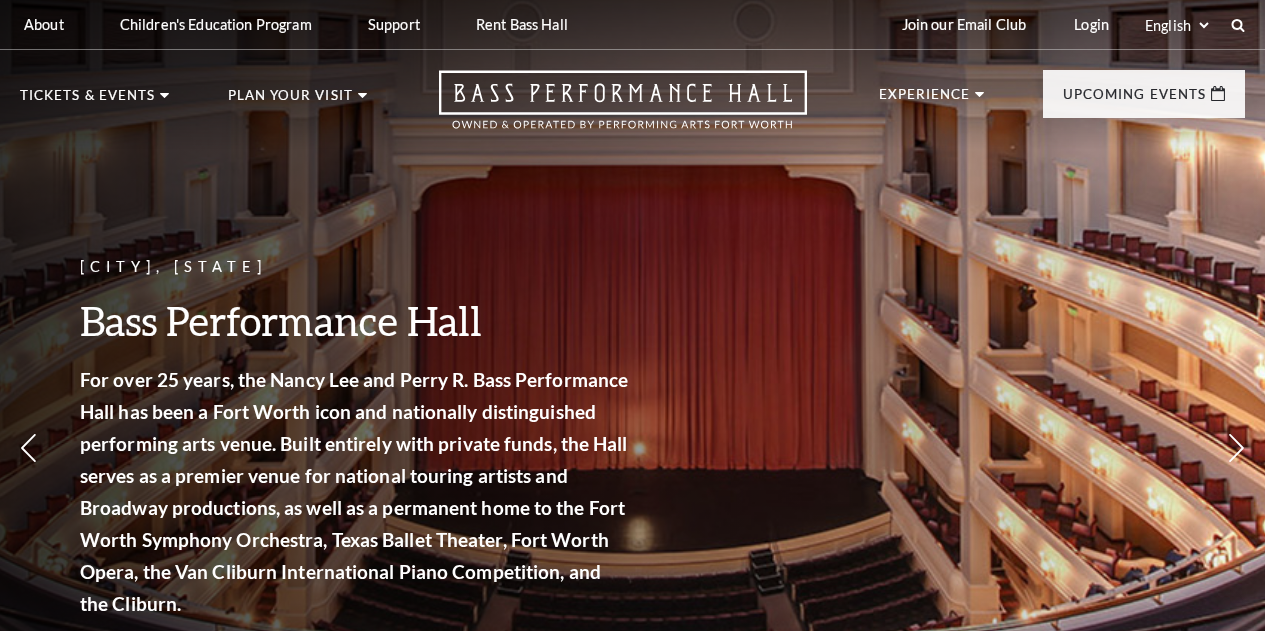 scroll, scrollTop: 0, scrollLeft: 0, axis: both 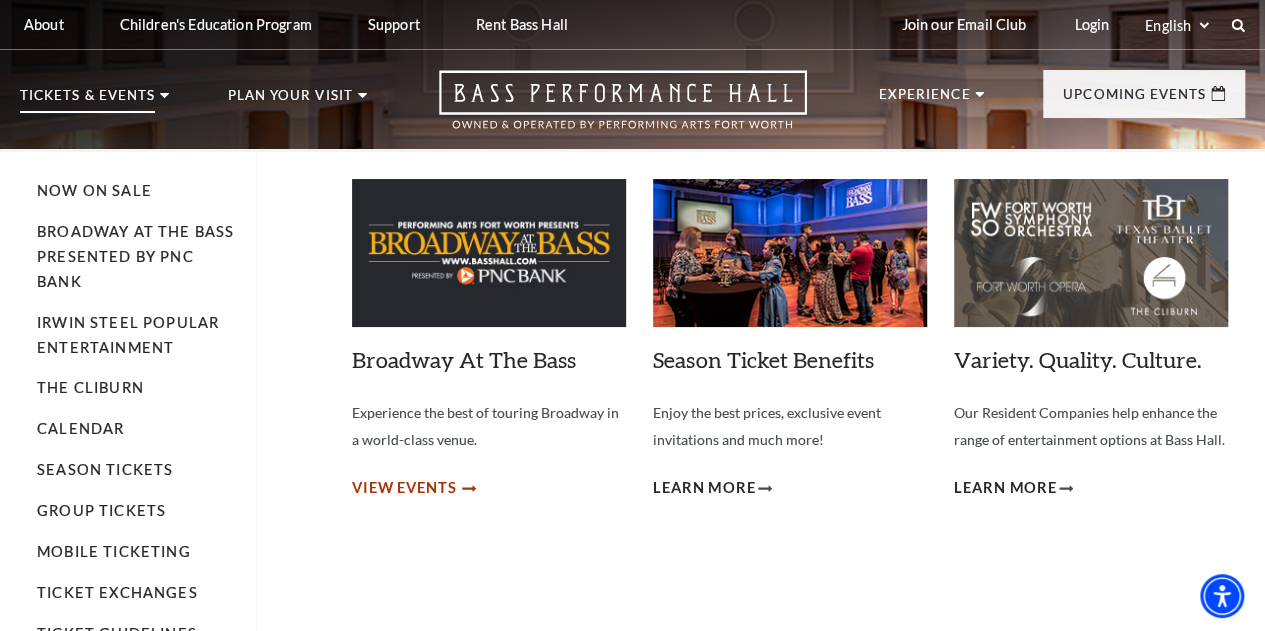 click on "View Events" at bounding box center (404, 488) 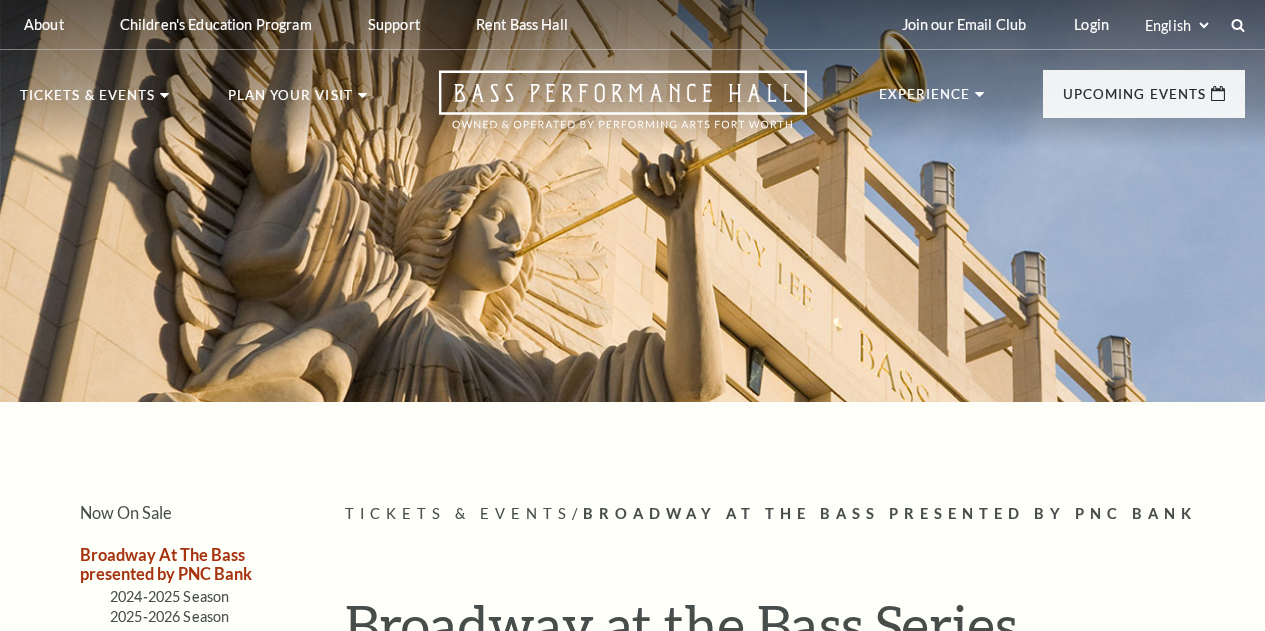 scroll, scrollTop: 0, scrollLeft: 0, axis: both 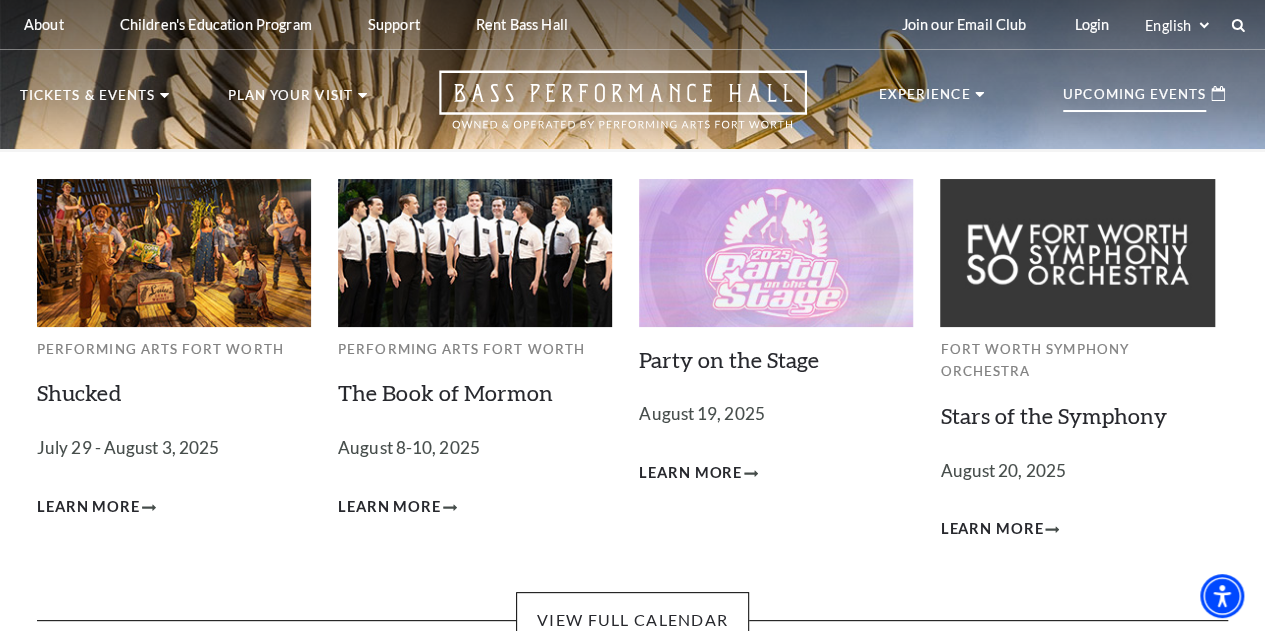 click on "Upcoming Events" at bounding box center [1134, 100] 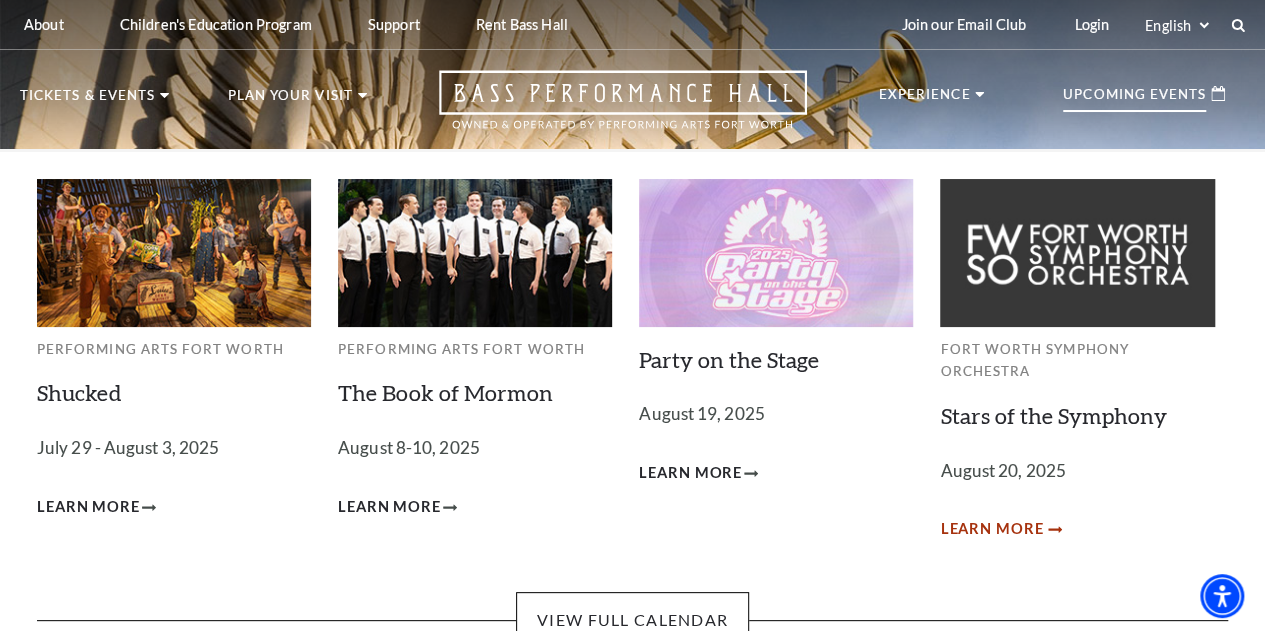 click on "Learn More" at bounding box center (991, 529) 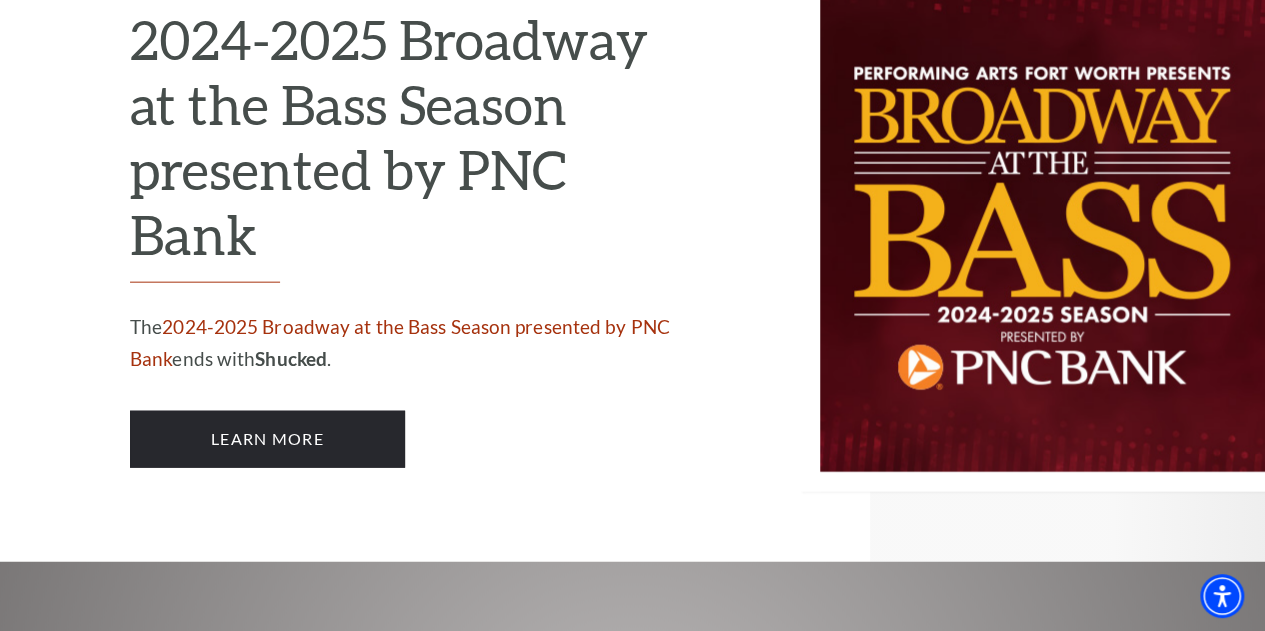 scroll, scrollTop: 0, scrollLeft: 0, axis: both 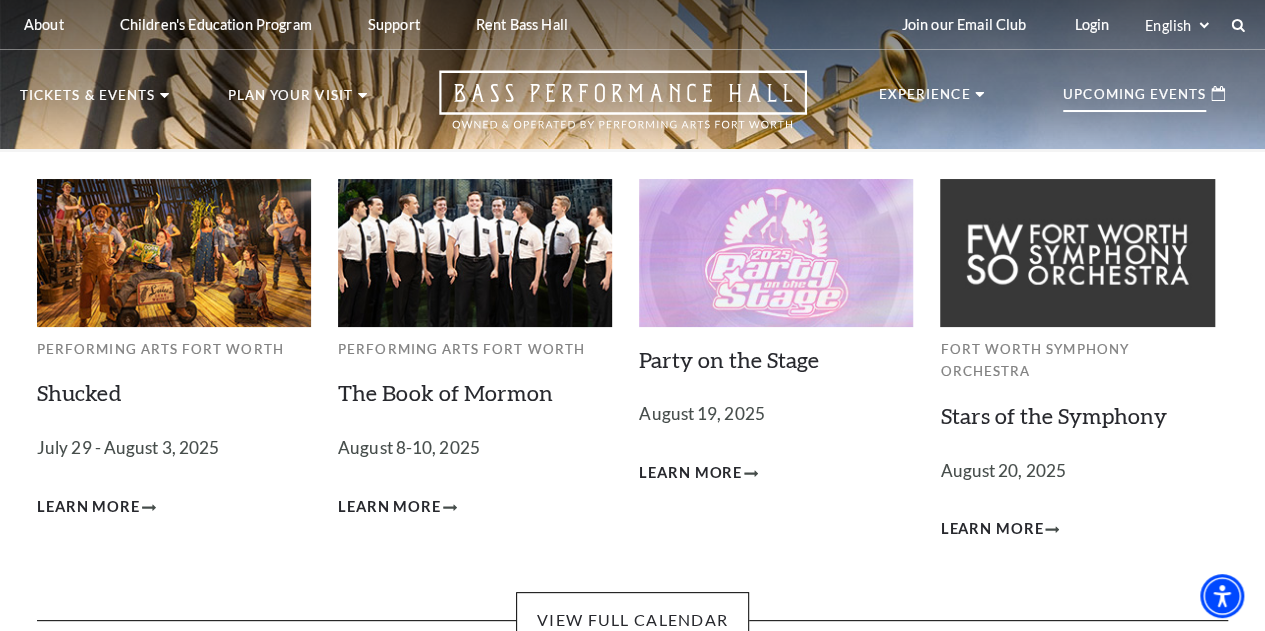 click on "Upcoming Events" at bounding box center [1134, 100] 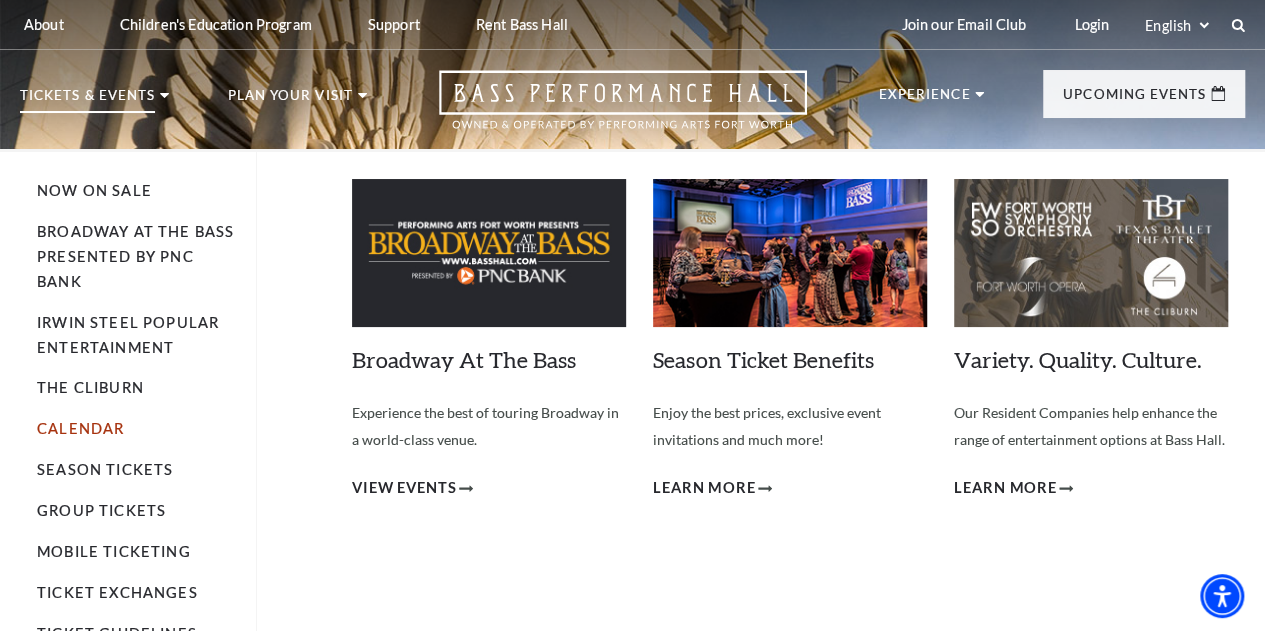 click on "Calendar" at bounding box center [80, 428] 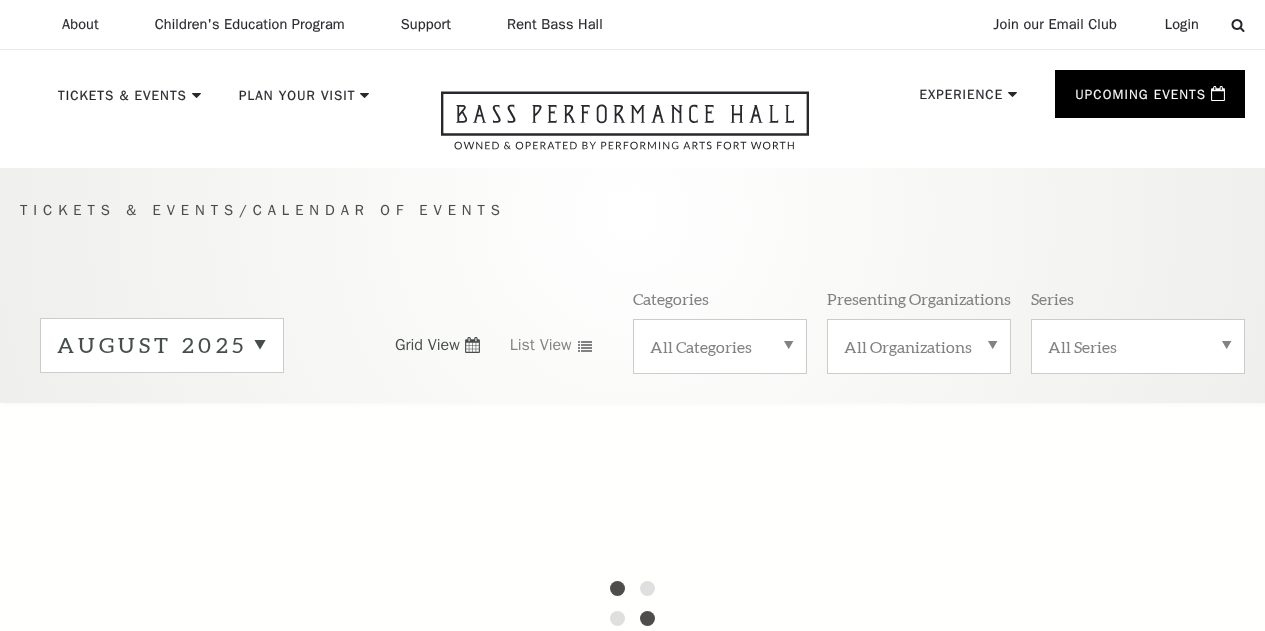 scroll, scrollTop: 0, scrollLeft: 0, axis: both 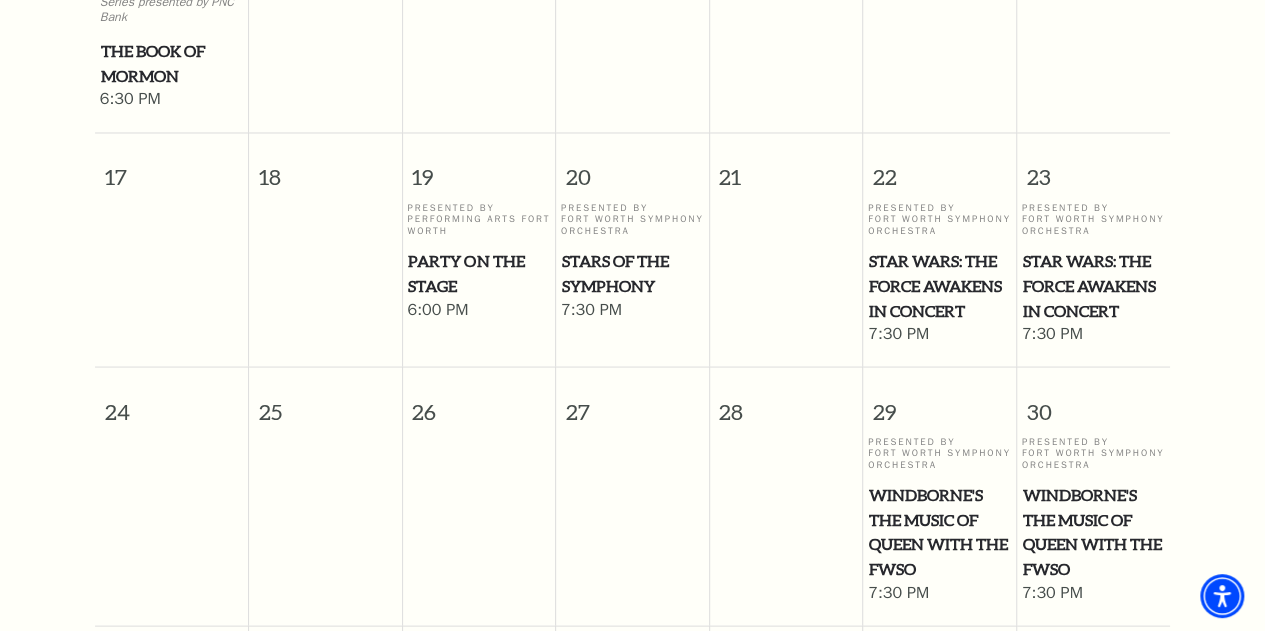 click on "Stars of the Symphony" at bounding box center (632, 272) 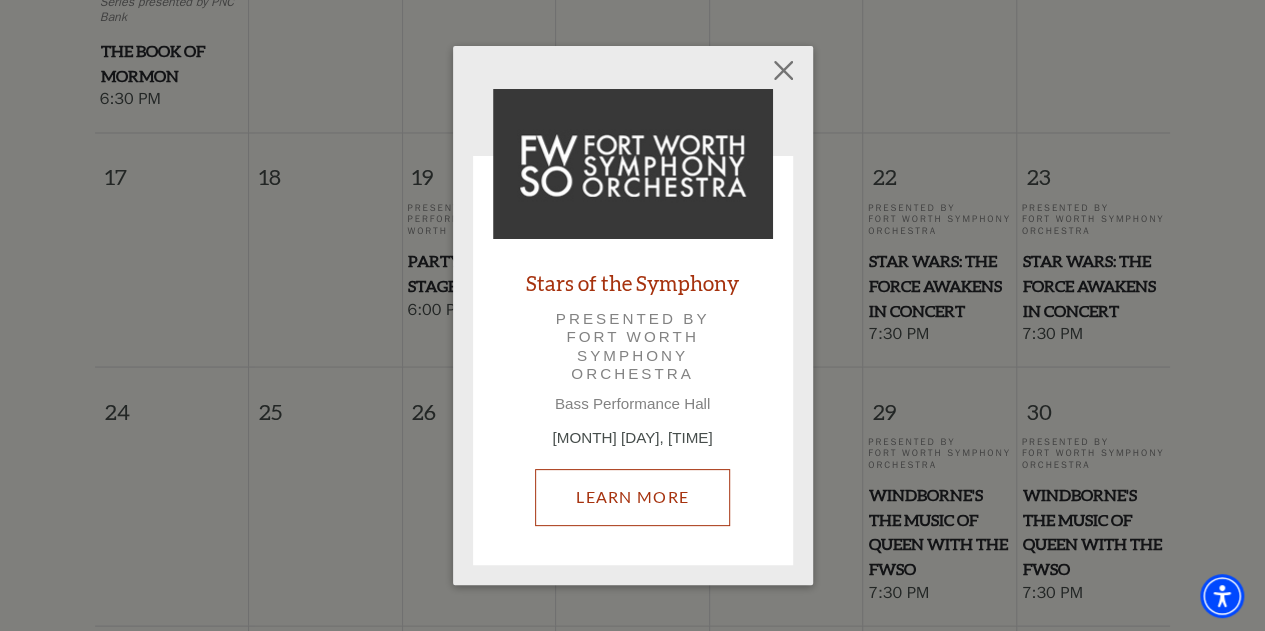 click on "Learn More" at bounding box center (632, 497) 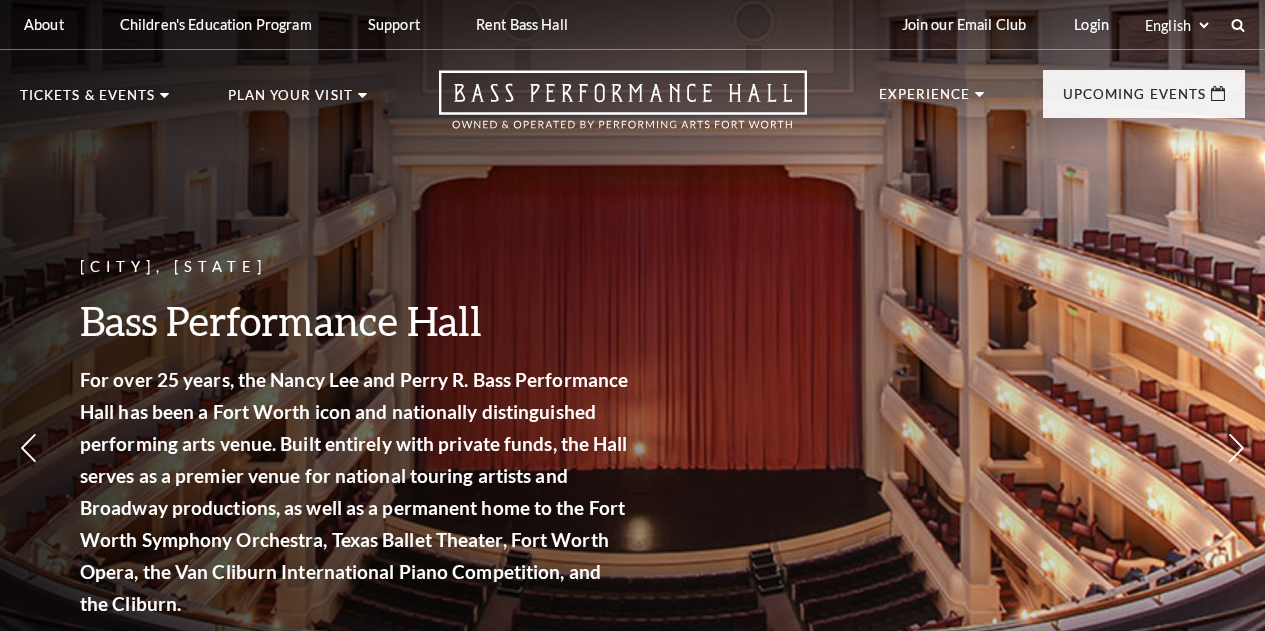 scroll, scrollTop: 0, scrollLeft: 0, axis: both 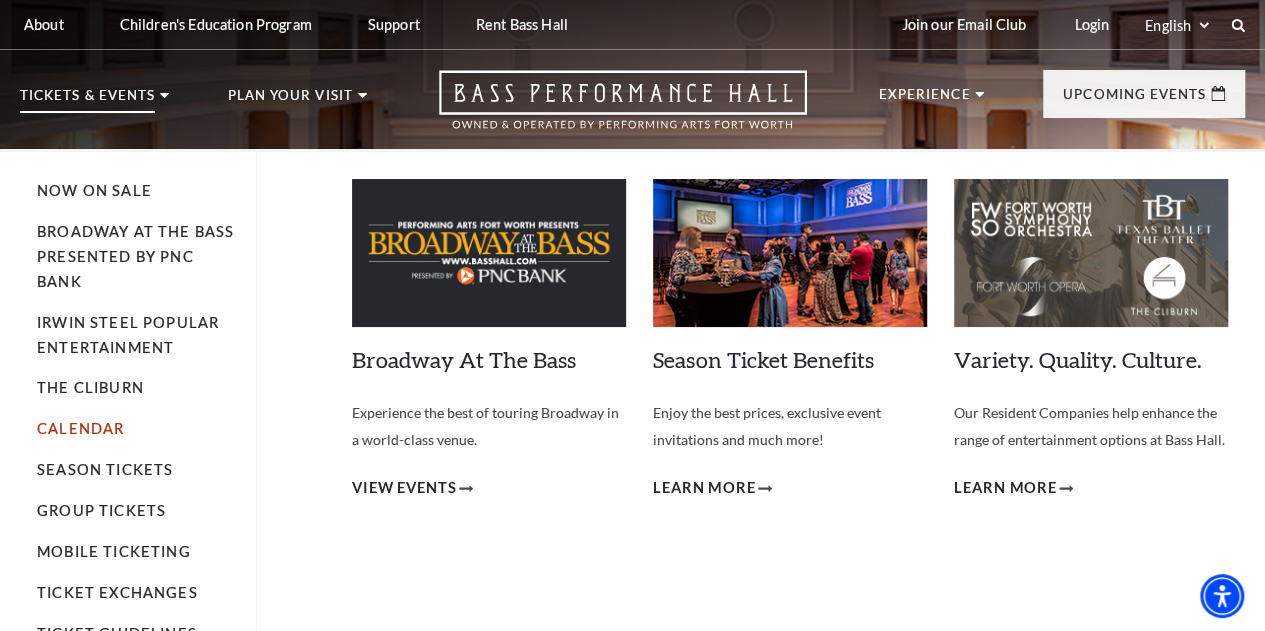 click on "Calendar" at bounding box center [80, 428] 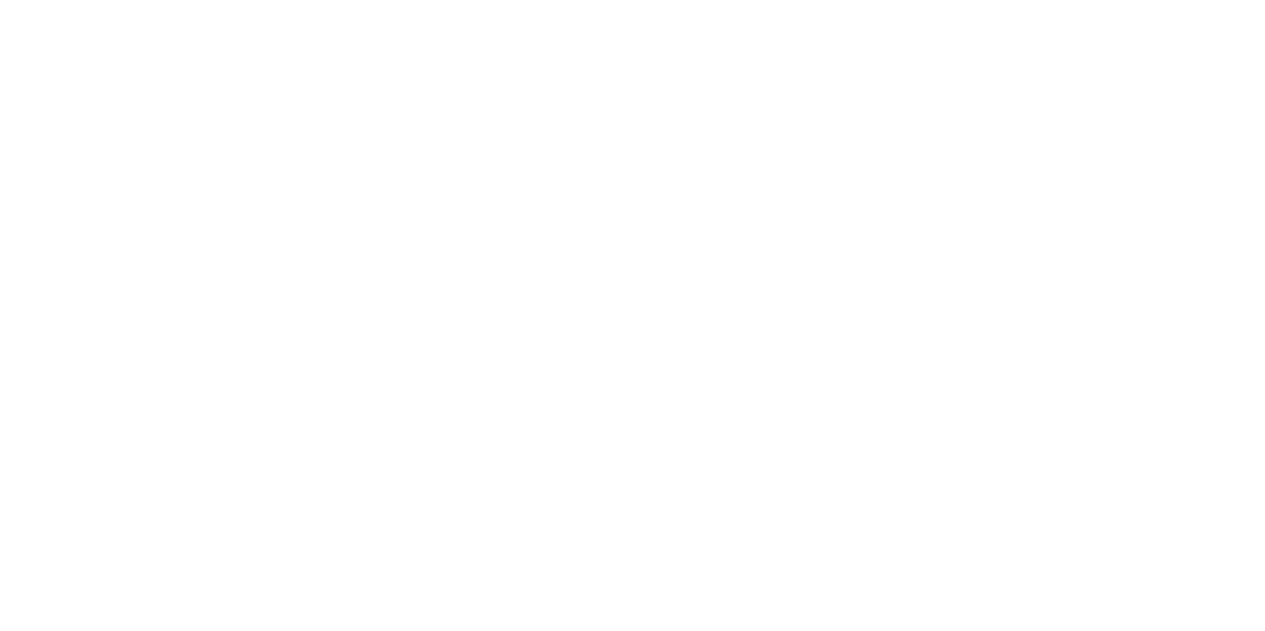 scroll, scrollTop: 0, scrollLeft: 0, axis: both 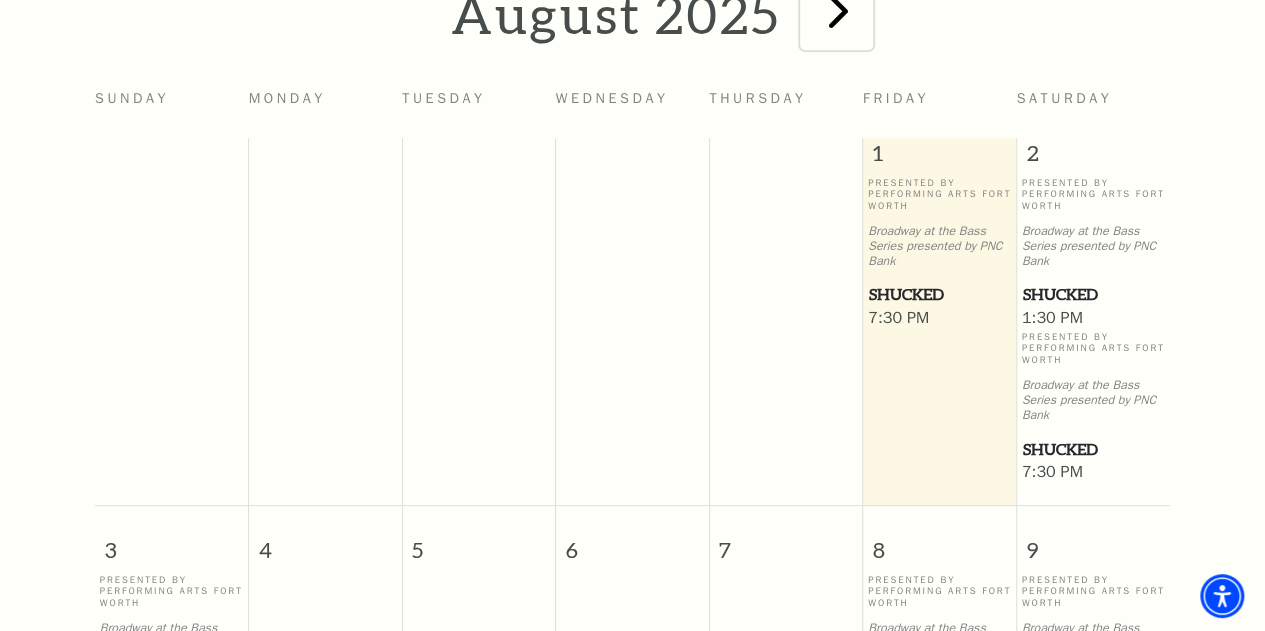 click at bounding box center (838, 10) 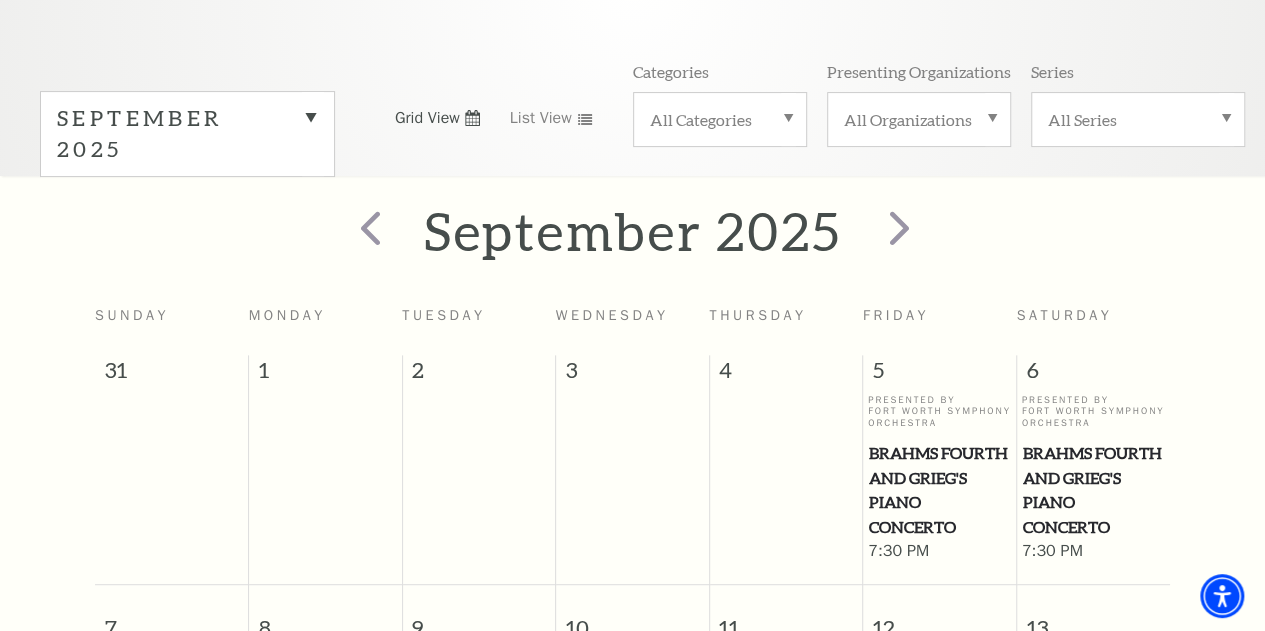 scroll, scrollTop: 176, scrollLeft: 0, axis: vertical 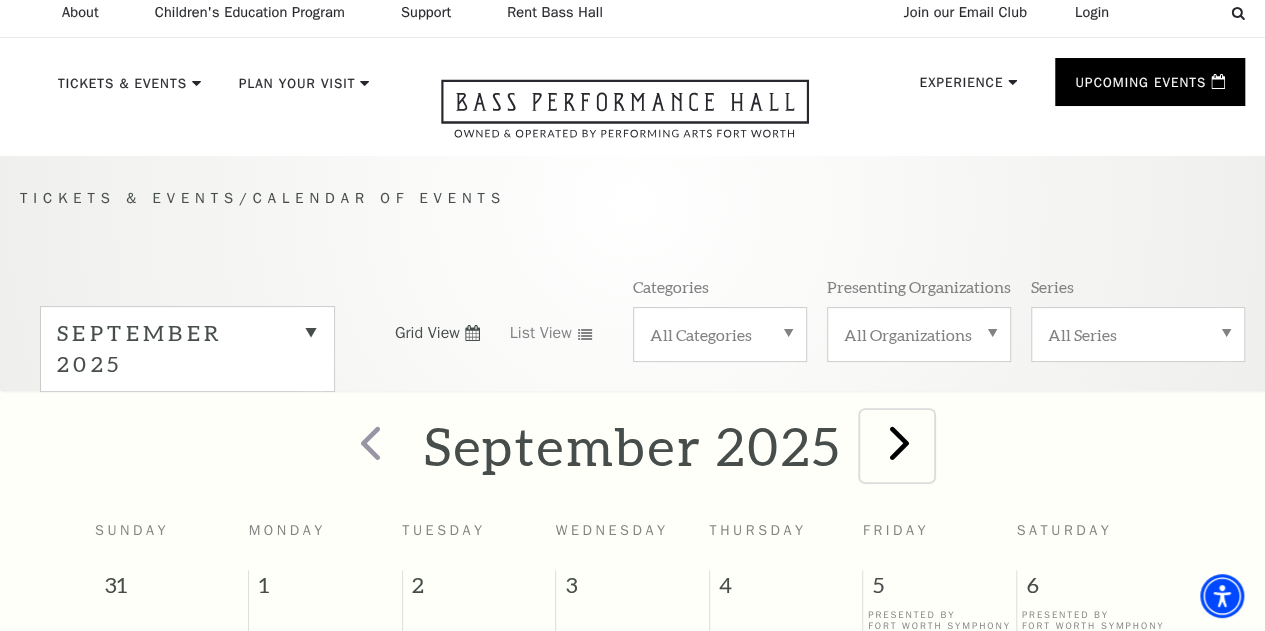 click at bounding box center (899, 442) 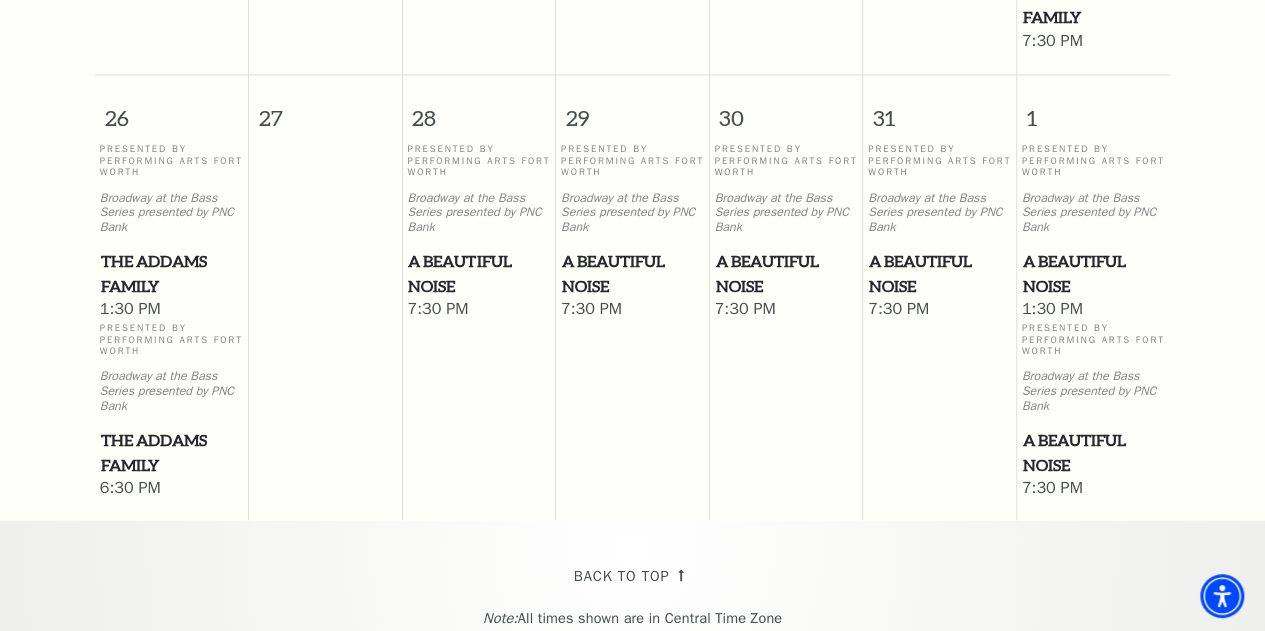 scroll, scrollTop: 1752, scrollLeft: 0, axis: vertical 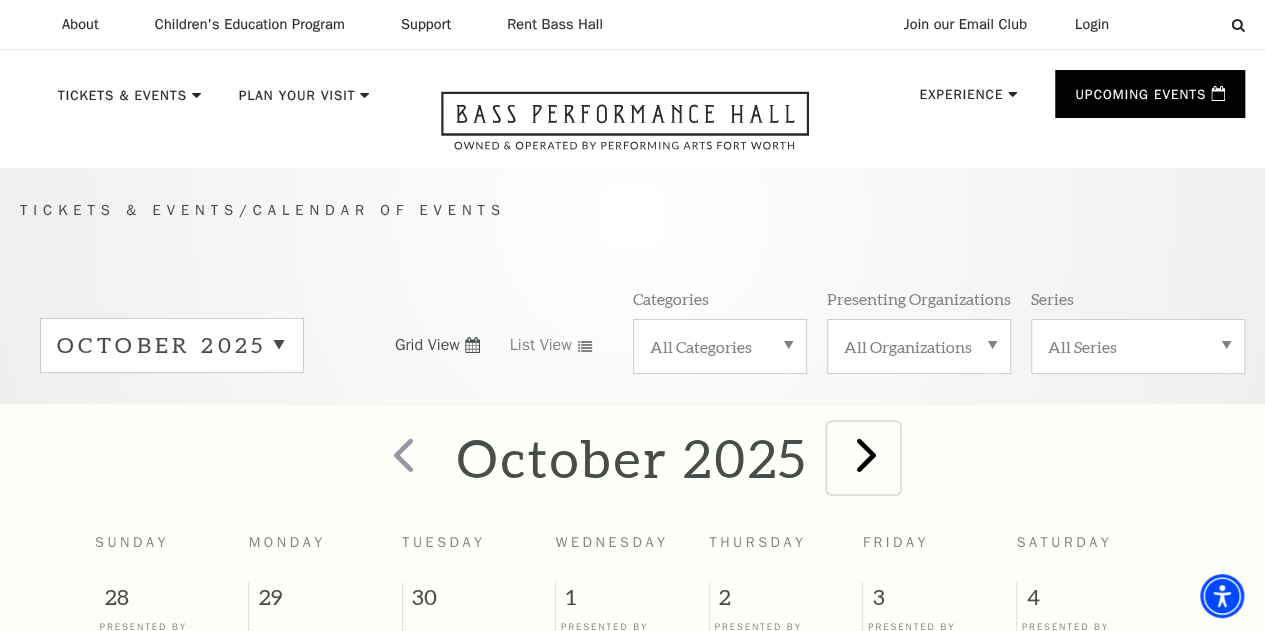 click at bounding box center (866, 454) 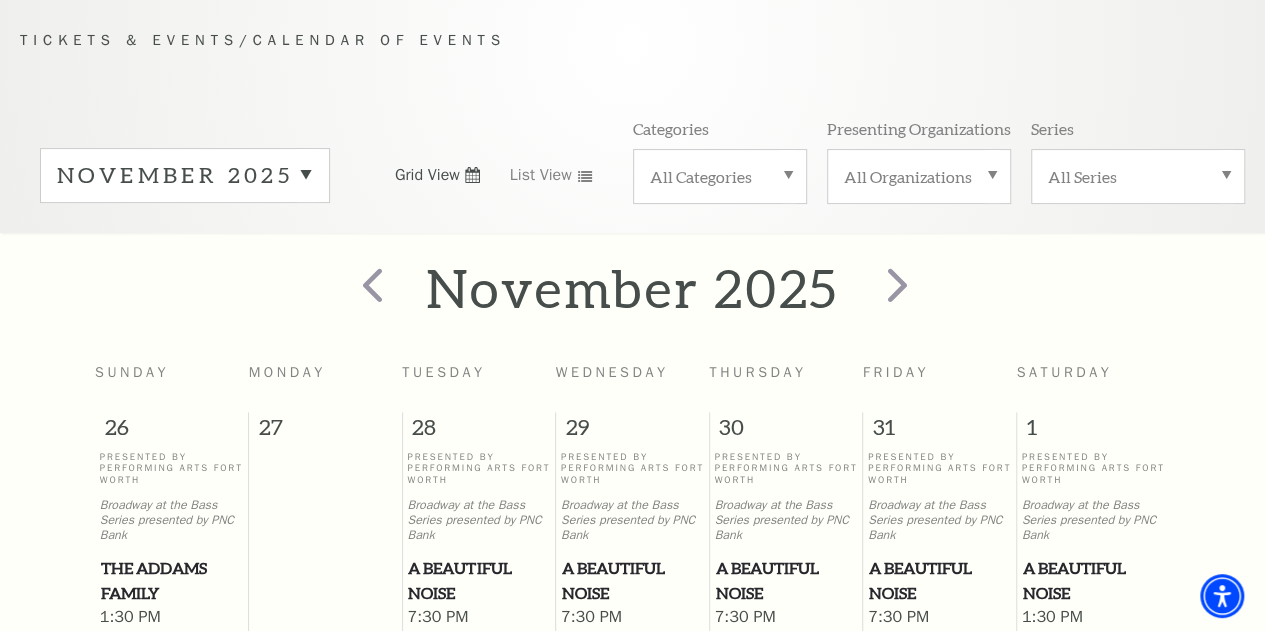 scroll, scrollTop: 176, scrollLeft: 0, axis: vertical 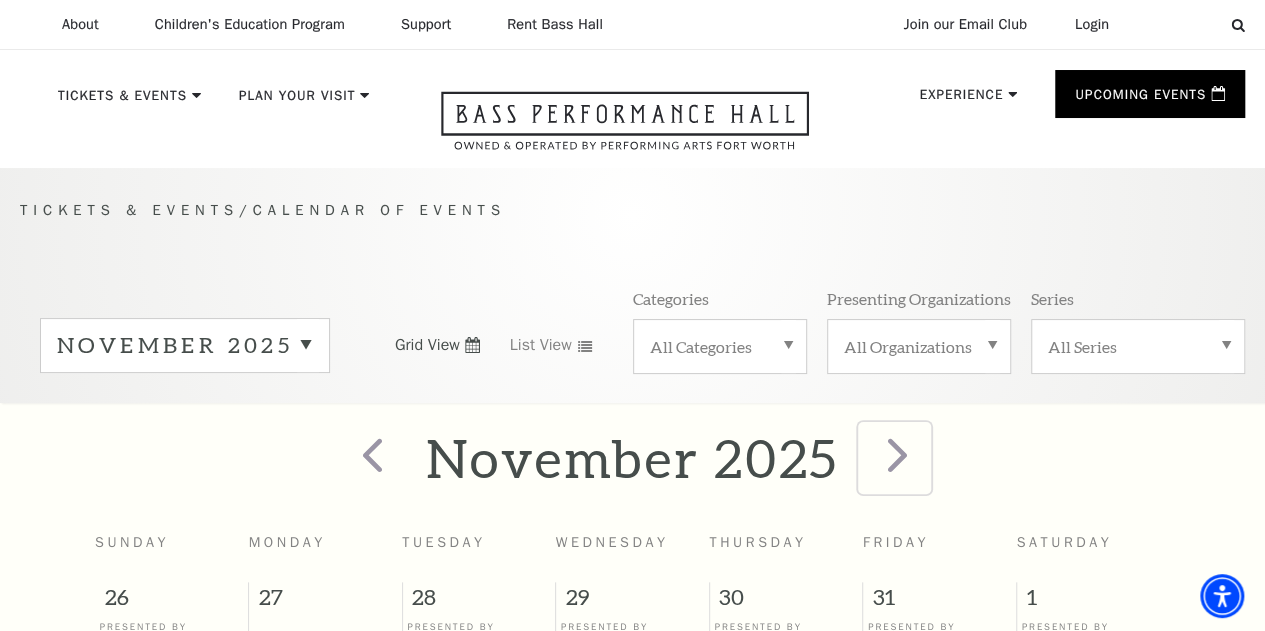click at bounding box center [897, 454] 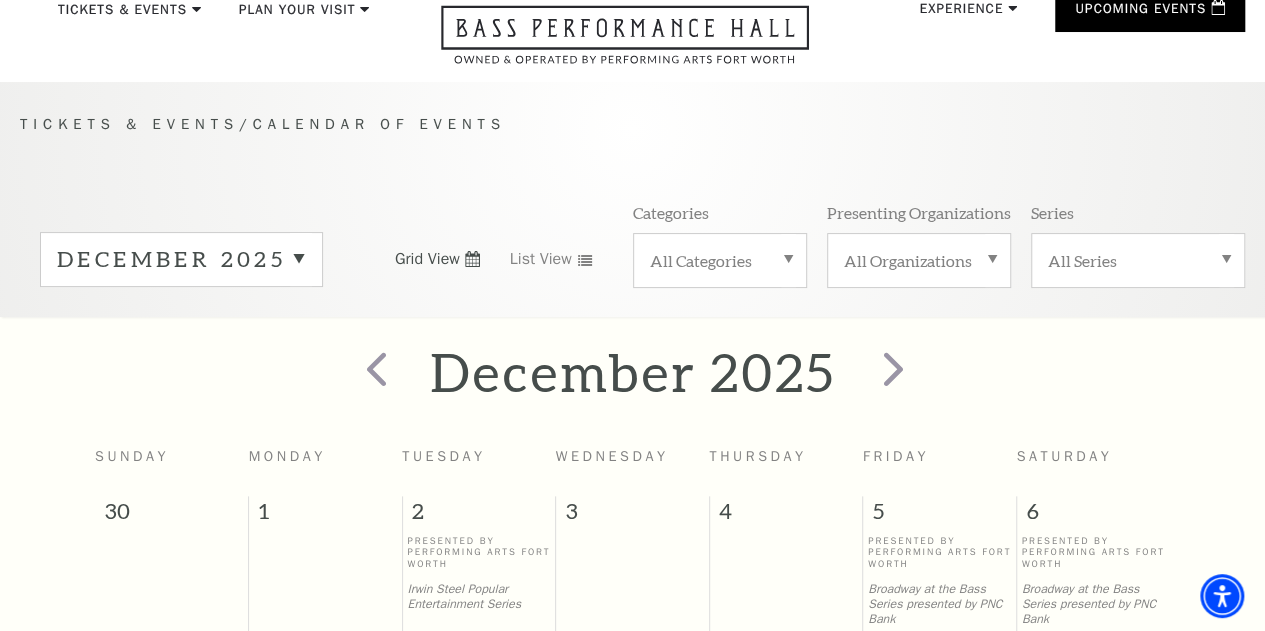 scroll, scrollTop: 176, scrollLeft: 0, axis: vertical 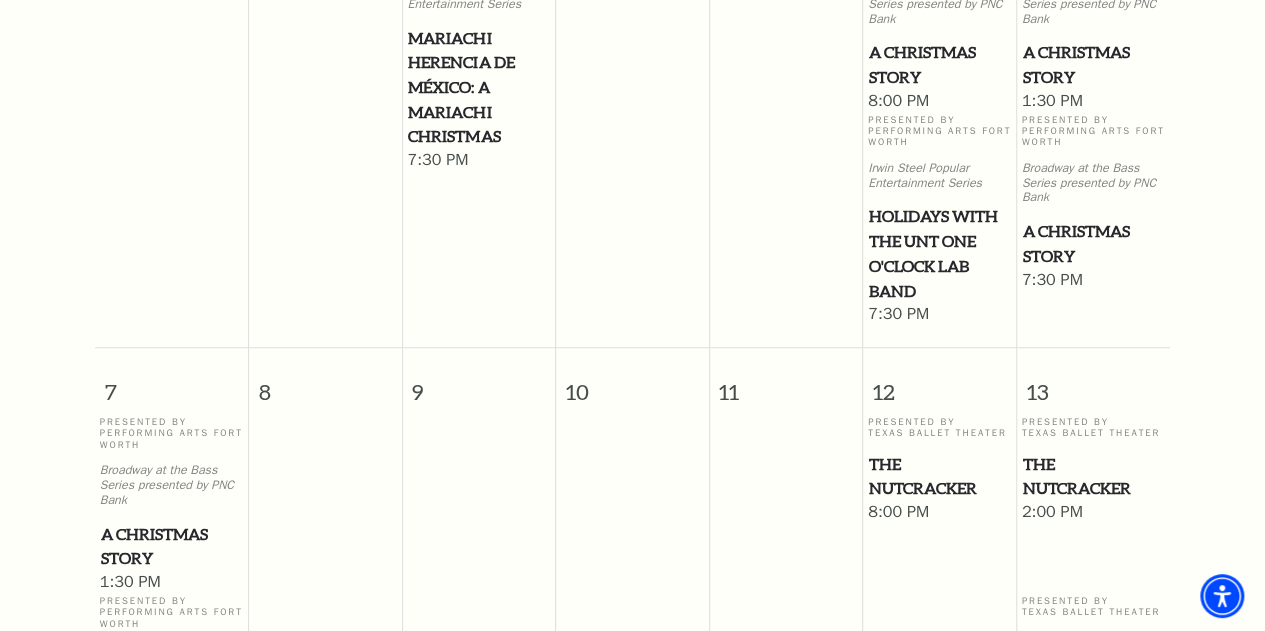 click on "A Christmas Story" at bounding box center [939, 64] 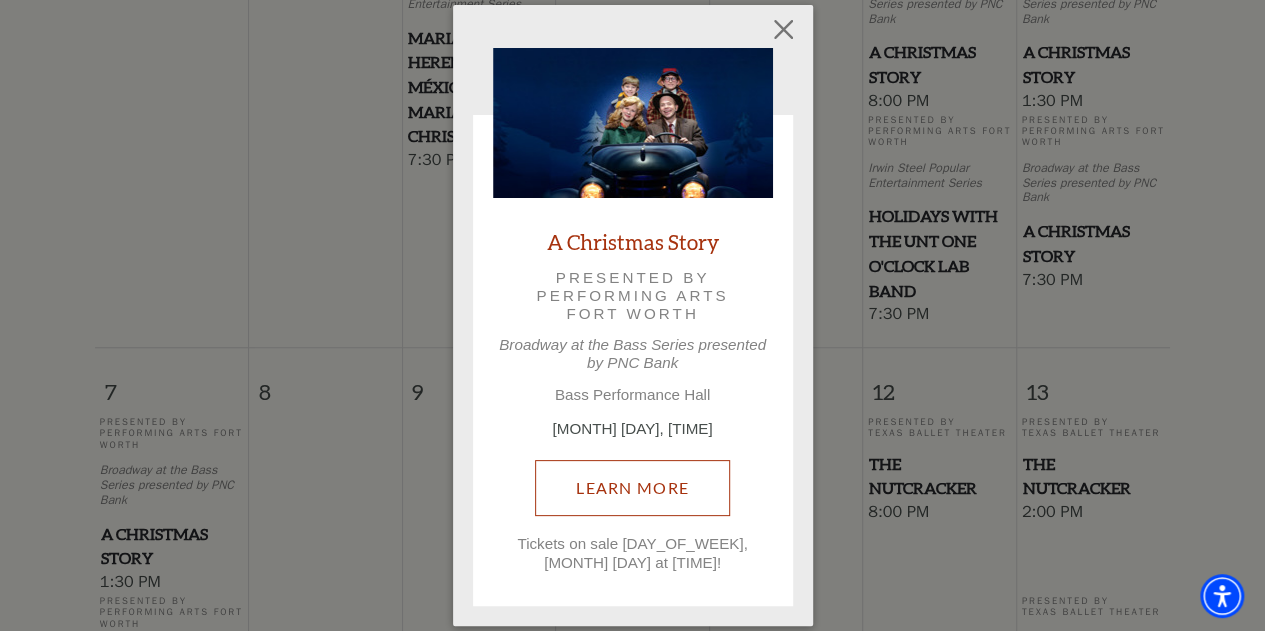 click on "Learn More" at bounding box center [632, 488] 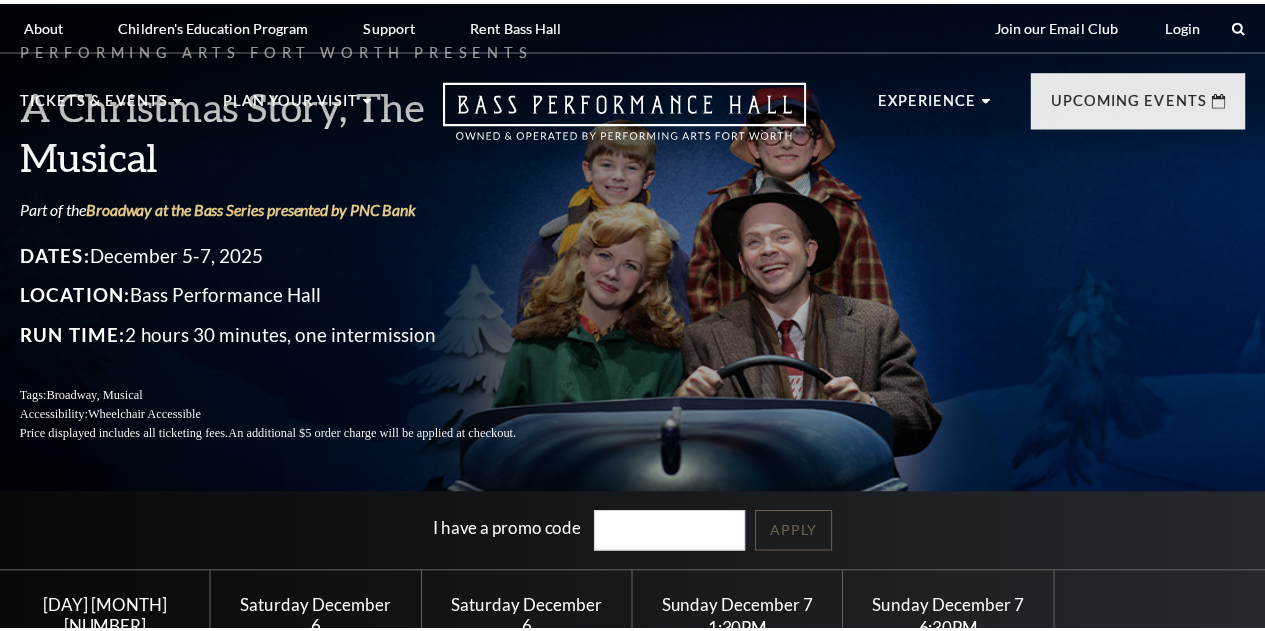 scroll, scrollTop: 0, scrollLeft: 0, axis: both 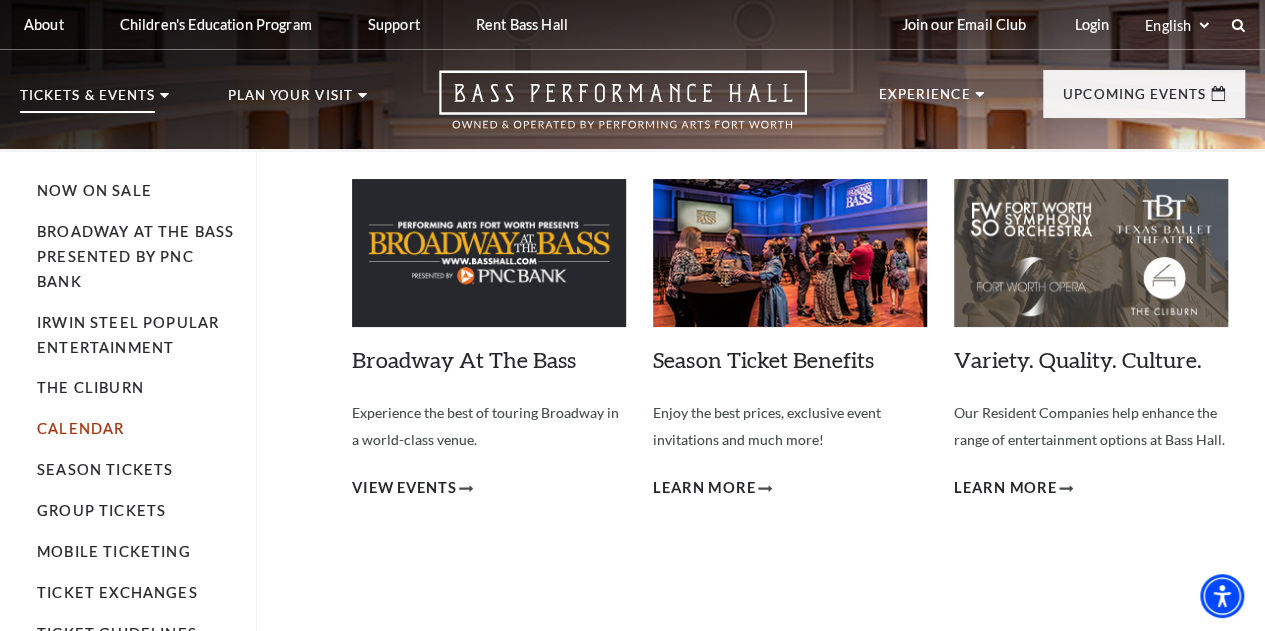 click on "Calendar" at bounding box center (80, 428) 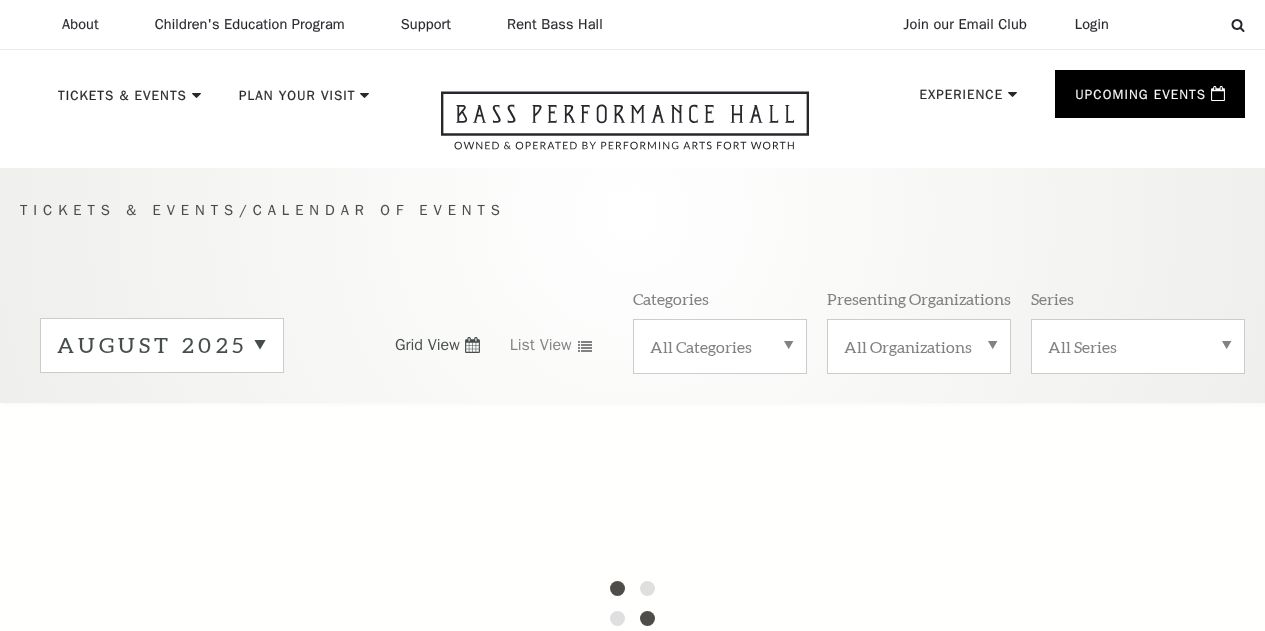 scroll, scrollTop: 0, scrollLeft: 0, axis: both 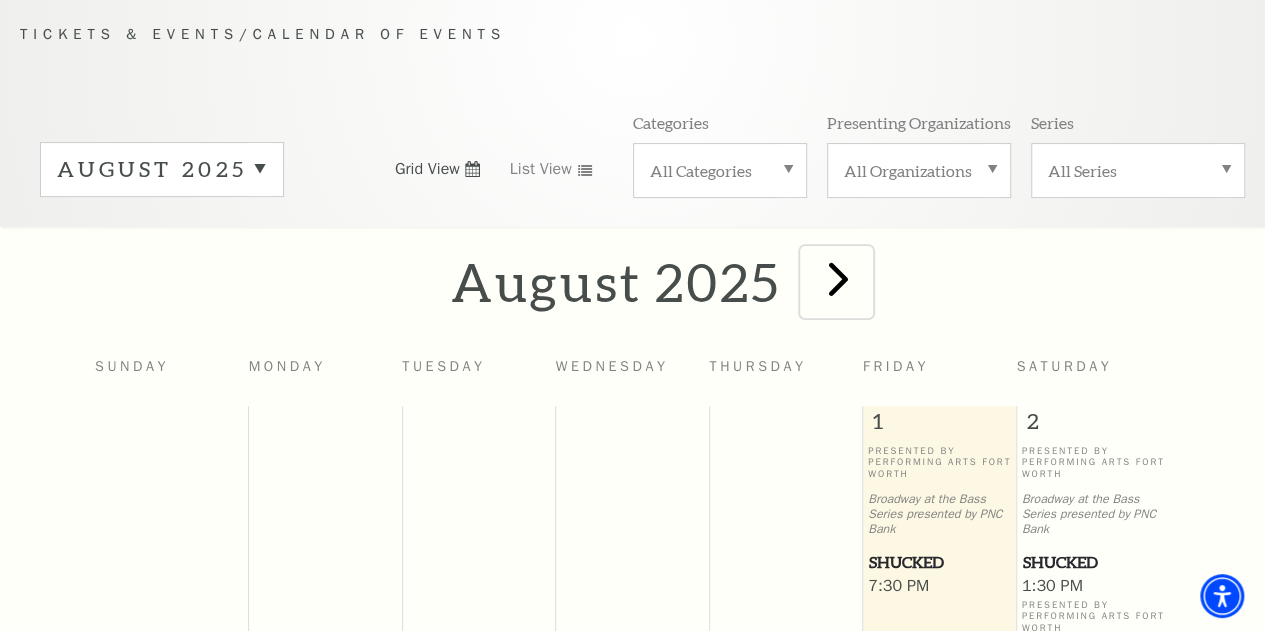 click at bounding box center (838, 278) 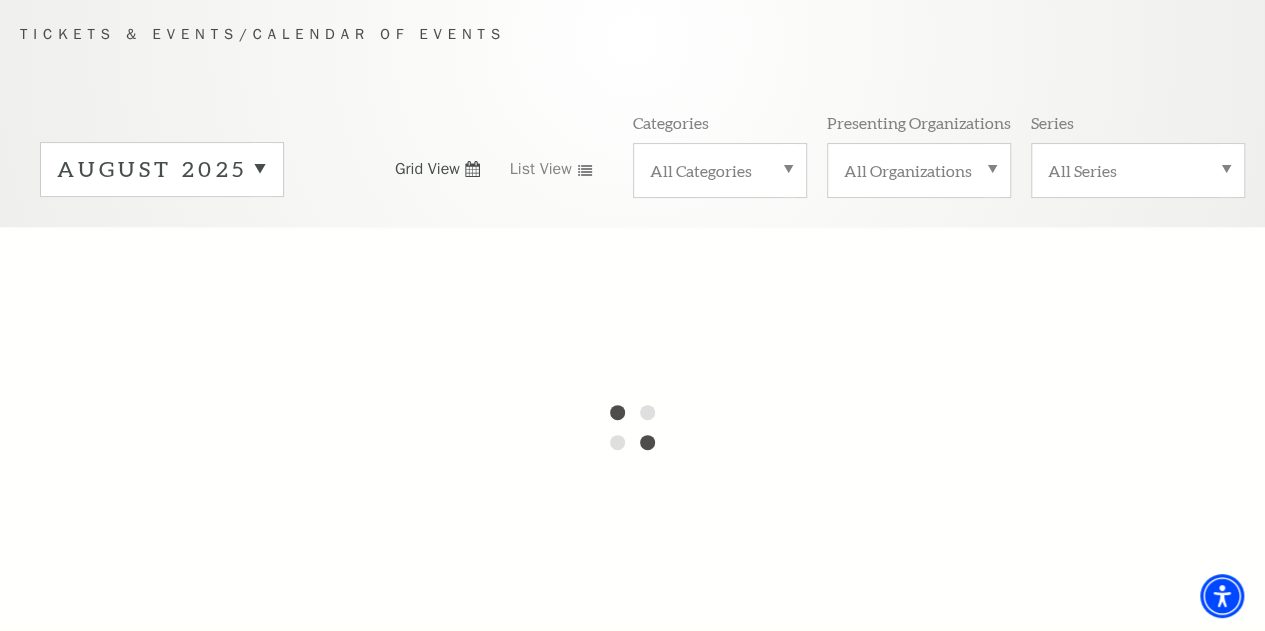 click at bounding box center [632, 427] 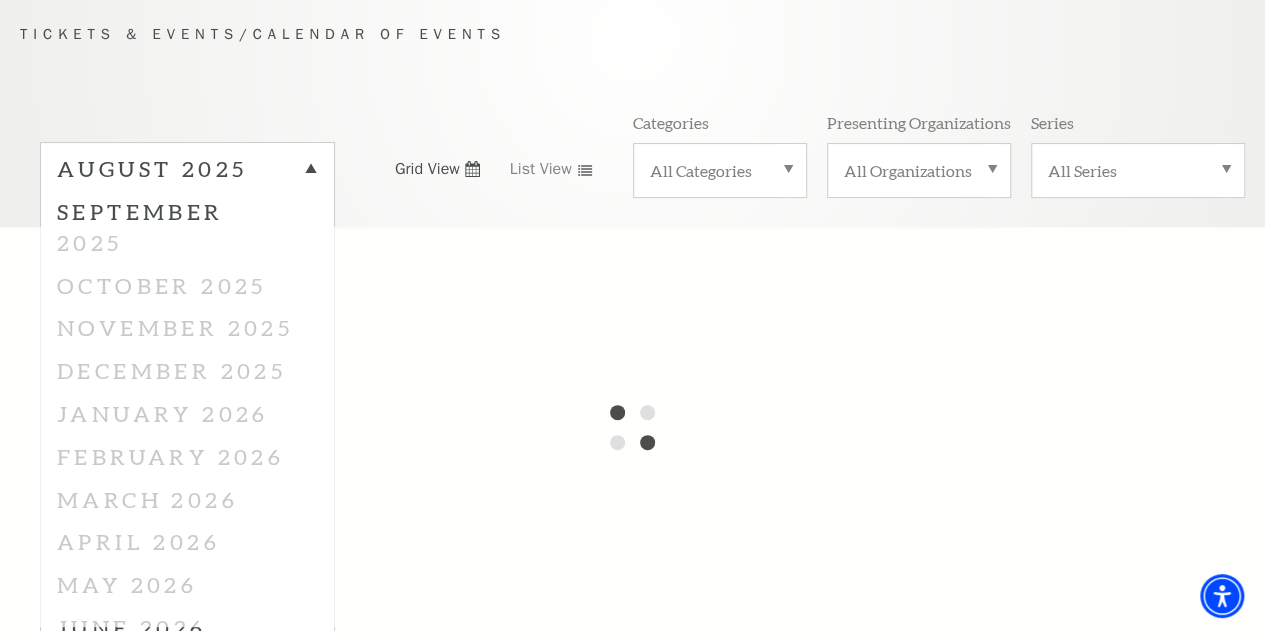 click at bounding box center [632, 427] 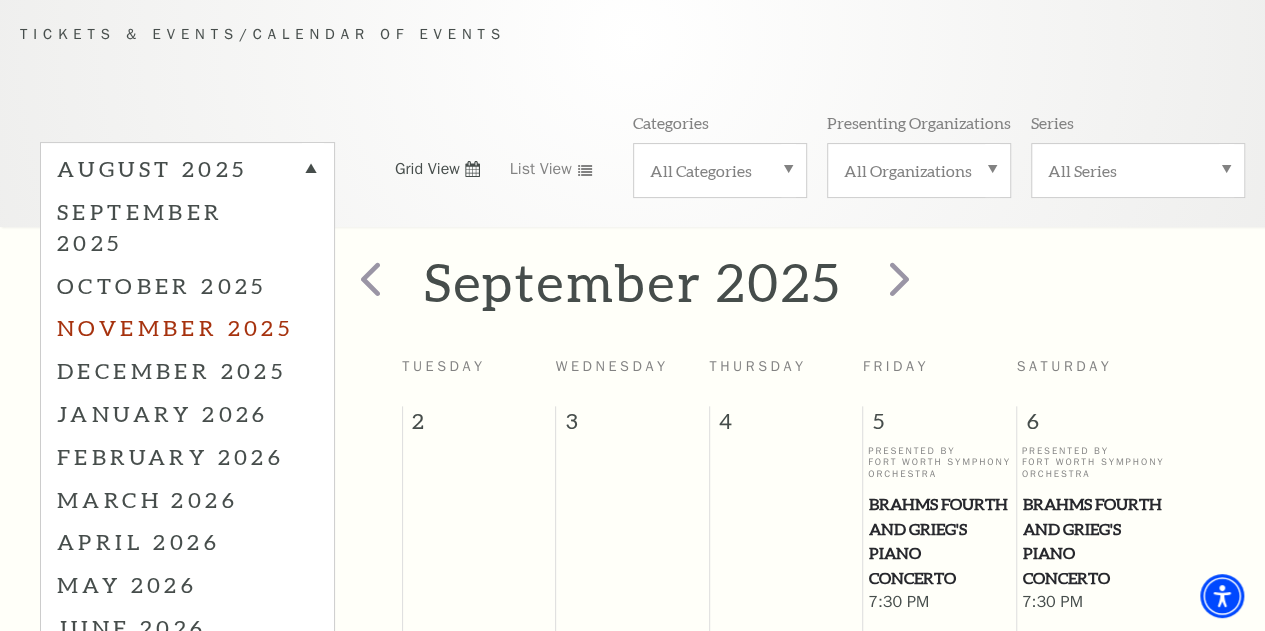 click on "November 2025" at bounding box center (187, 327) 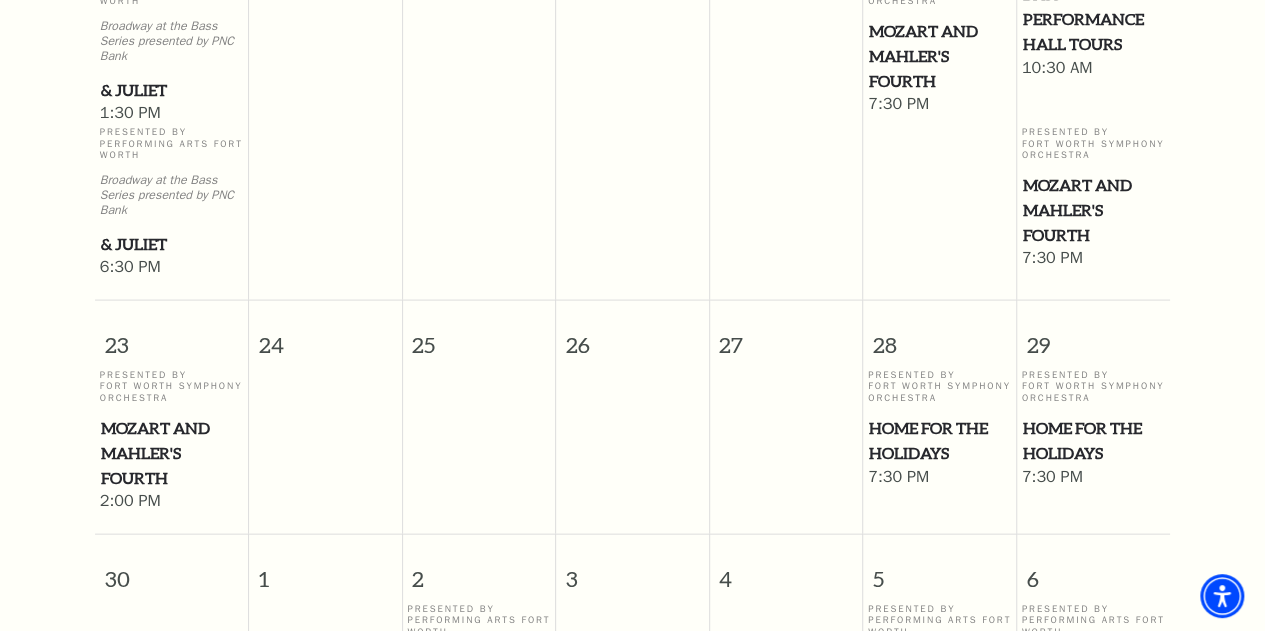 scroll, scrollTop: 1984, scrollLeft: 0, axis: vertical 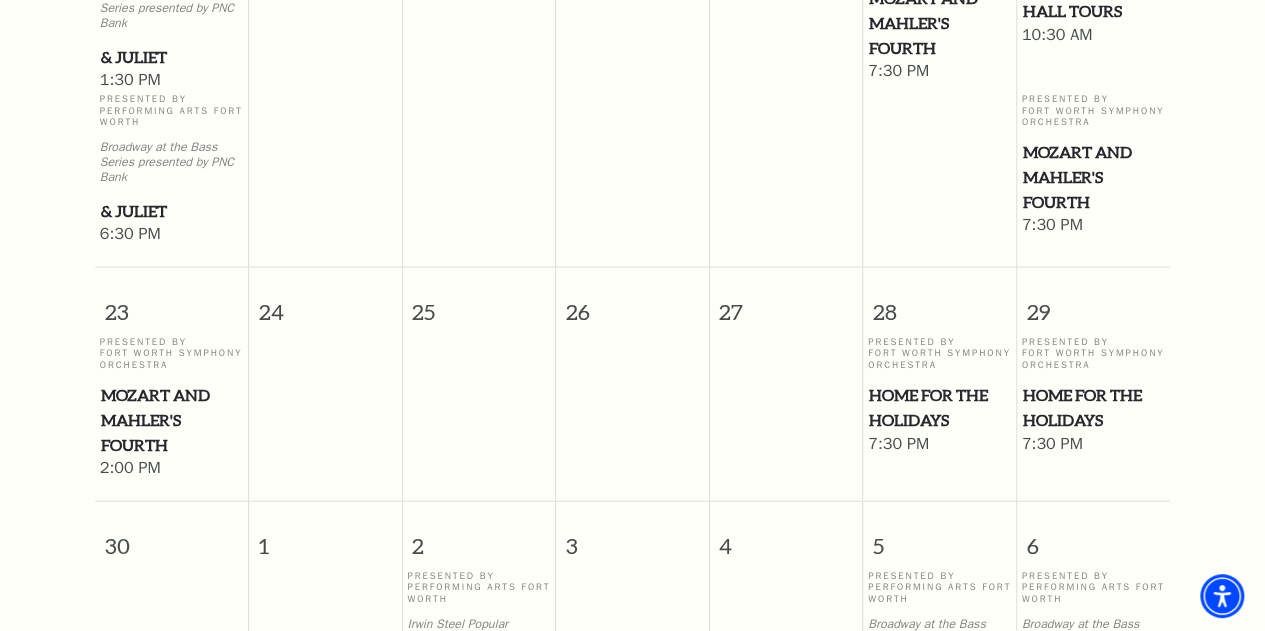 click on "Mozart and Mahler's Fourth" at bounding box center [1094, 177] 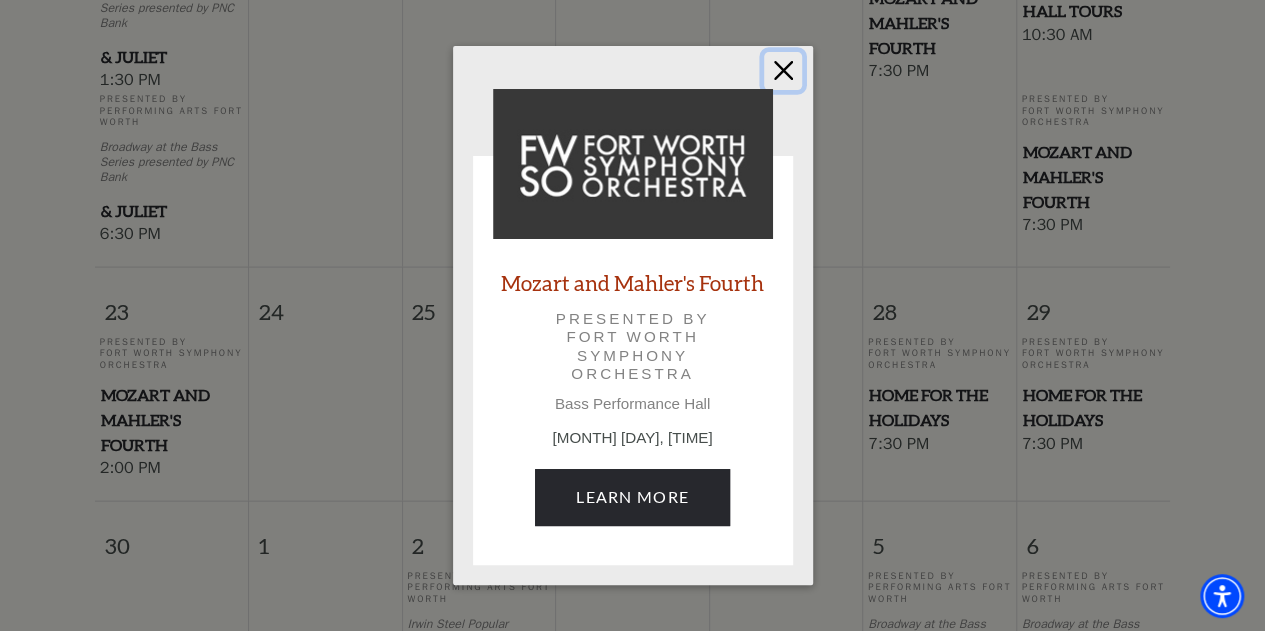 click at bounding box center (783, 71) 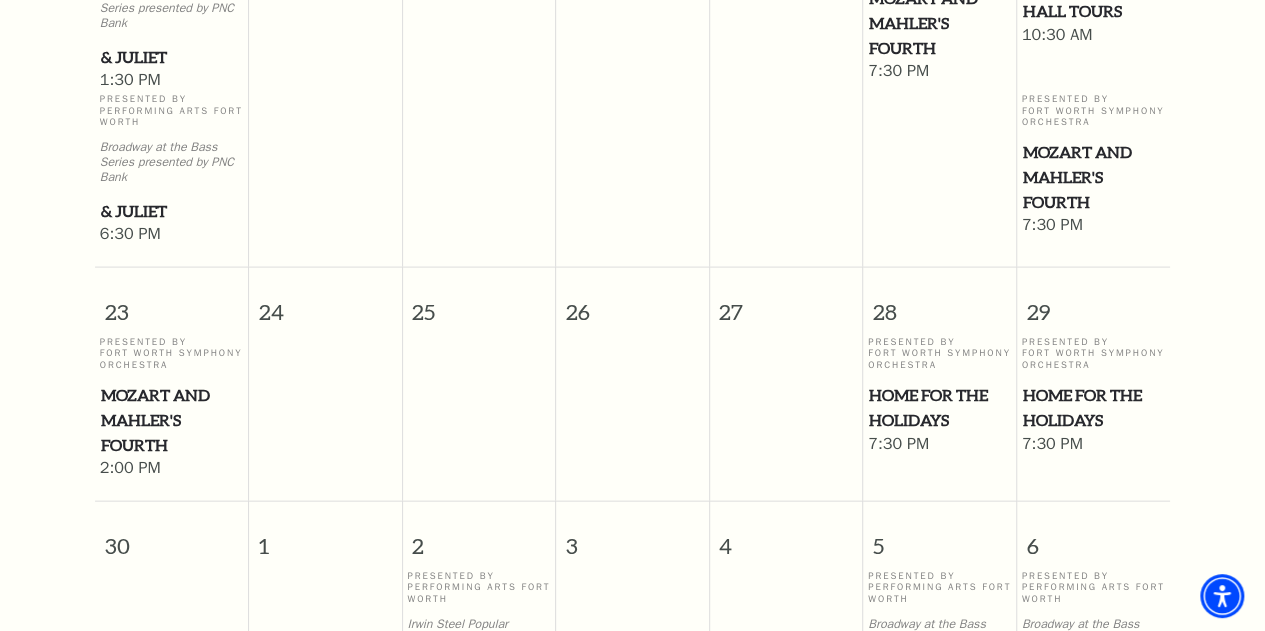 click on "Mozart and Mahler's Fourth" at bounding box center [172, 420] 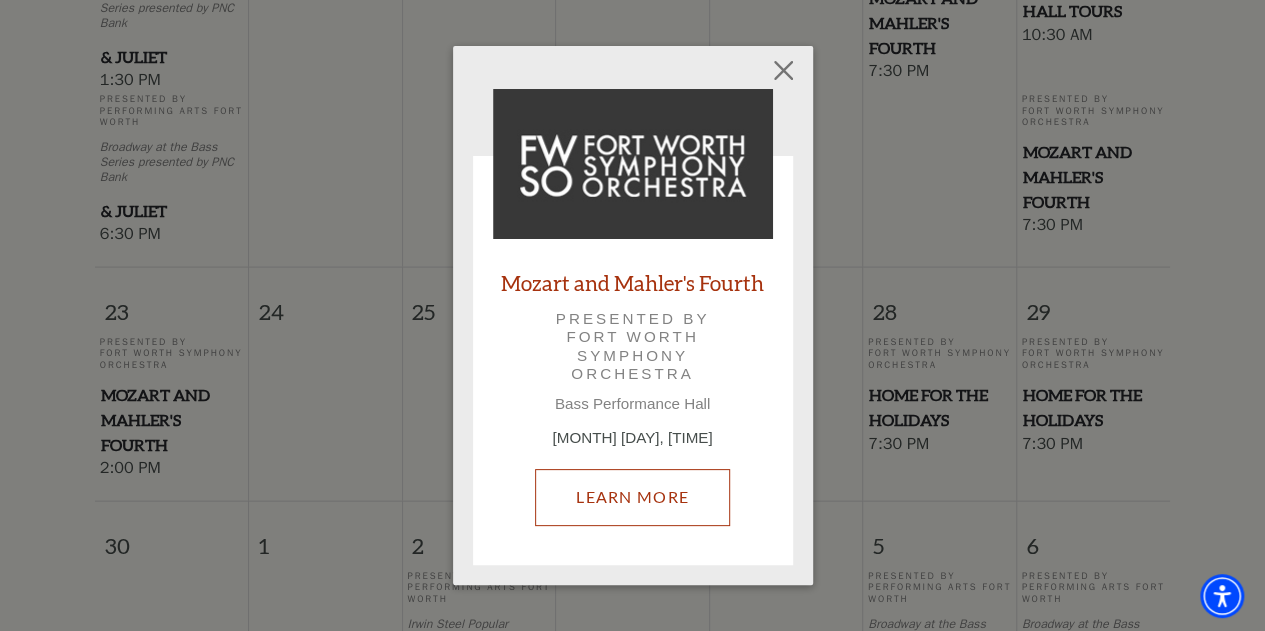 click on "Learn More" at bounding box center [632, 497] 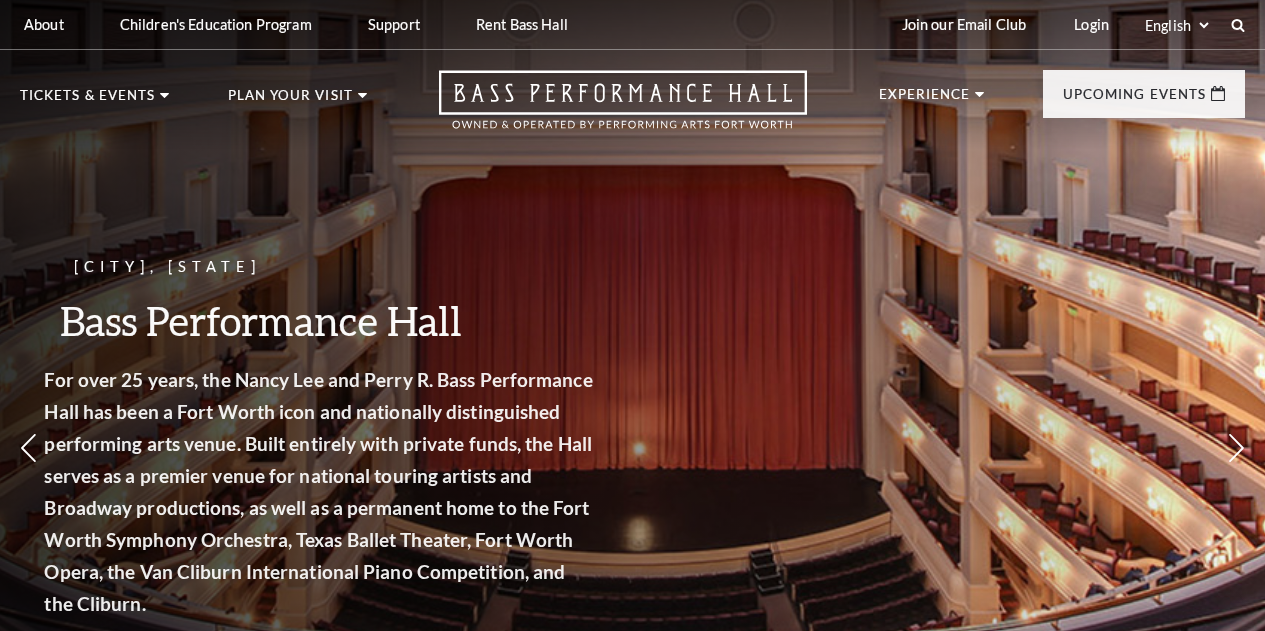 scroll, scrollTop: 0, scrollLeft: 0, axis: both 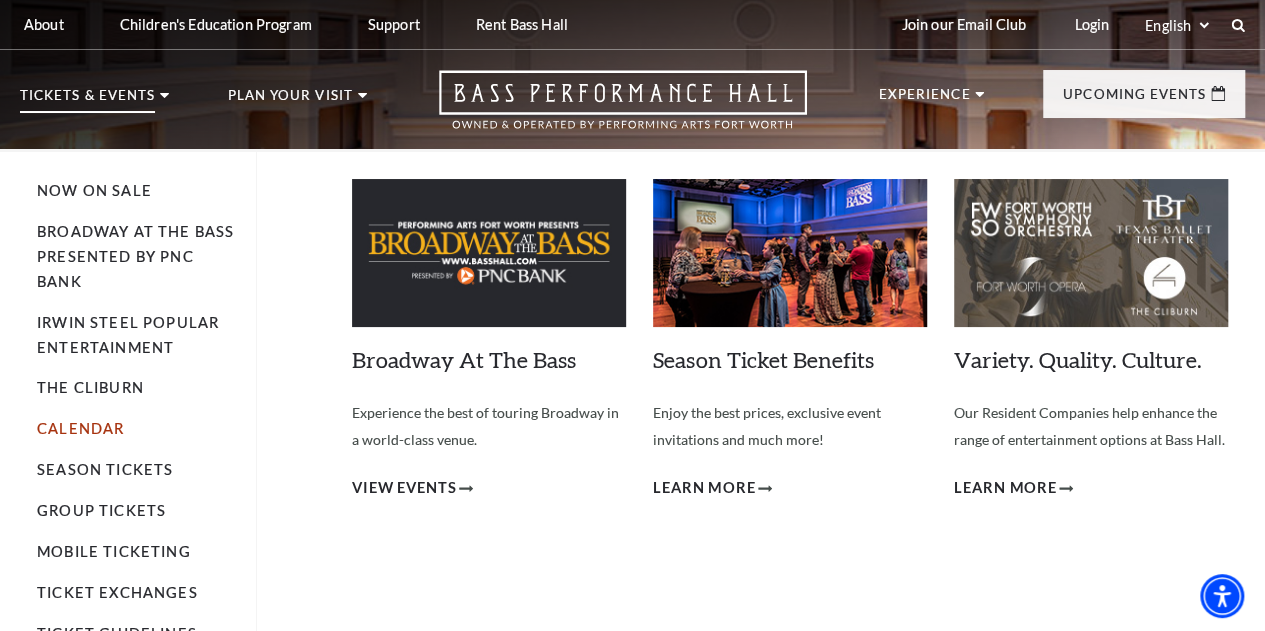 click on "Calendar" at bounding box center (80, 428) 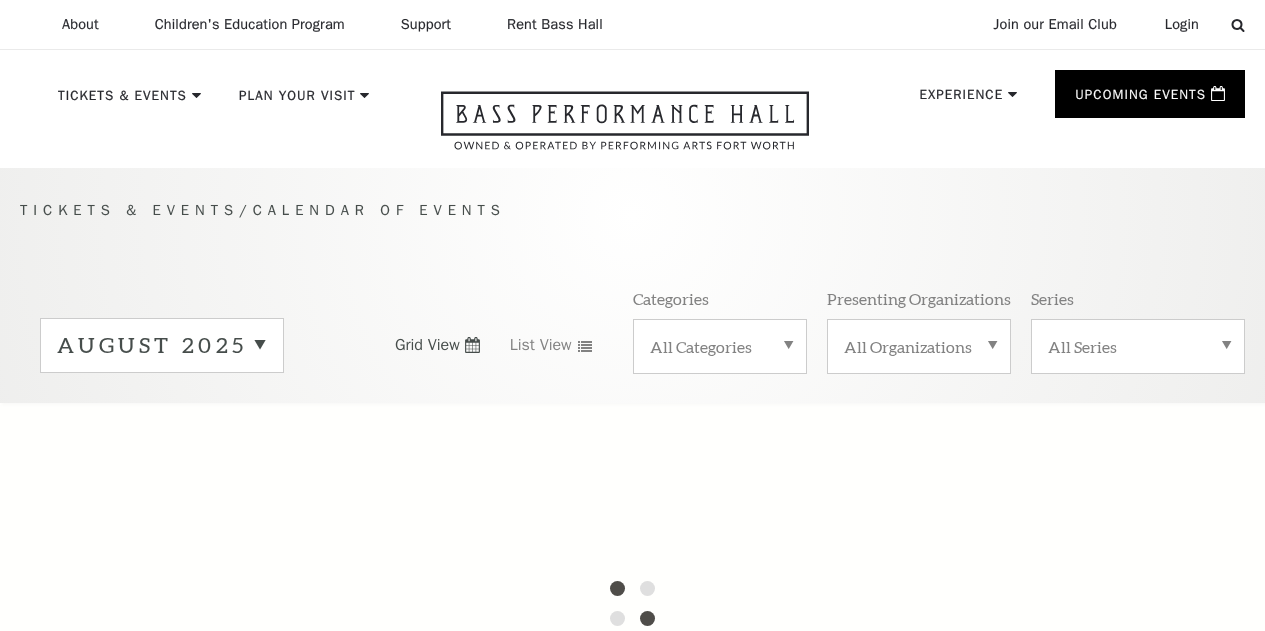 scroll, scrollTop: 0, scrollLeft: 0, axis: both 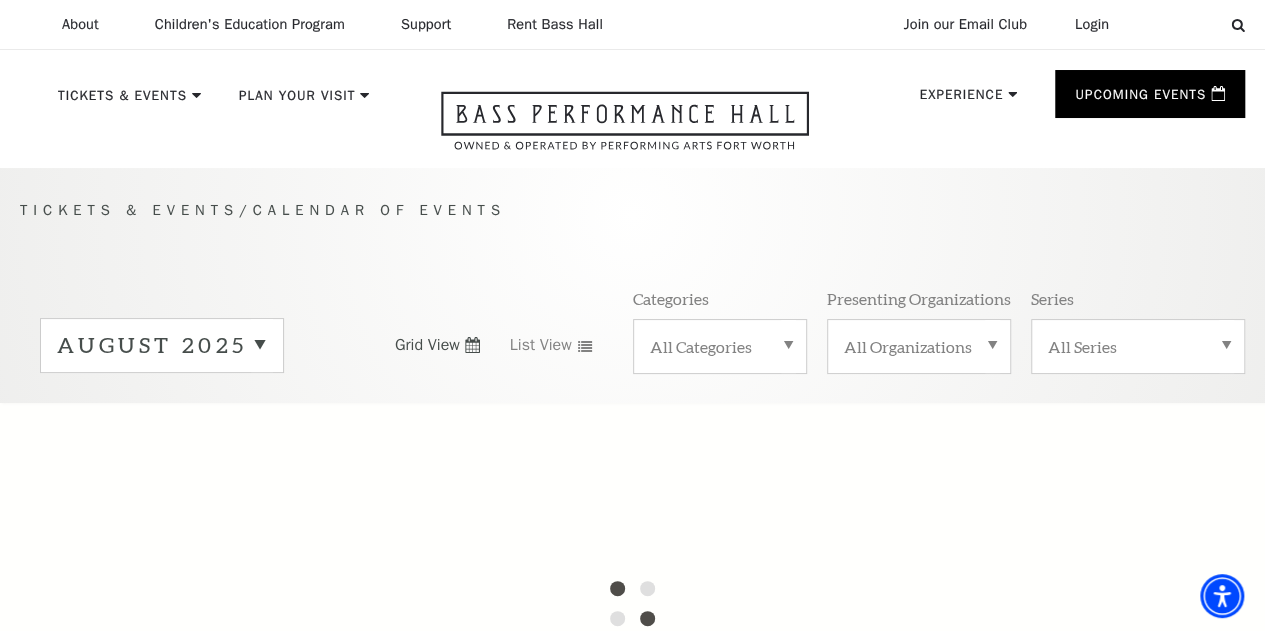 click on "August 2025" at bounding box center (162, 345) 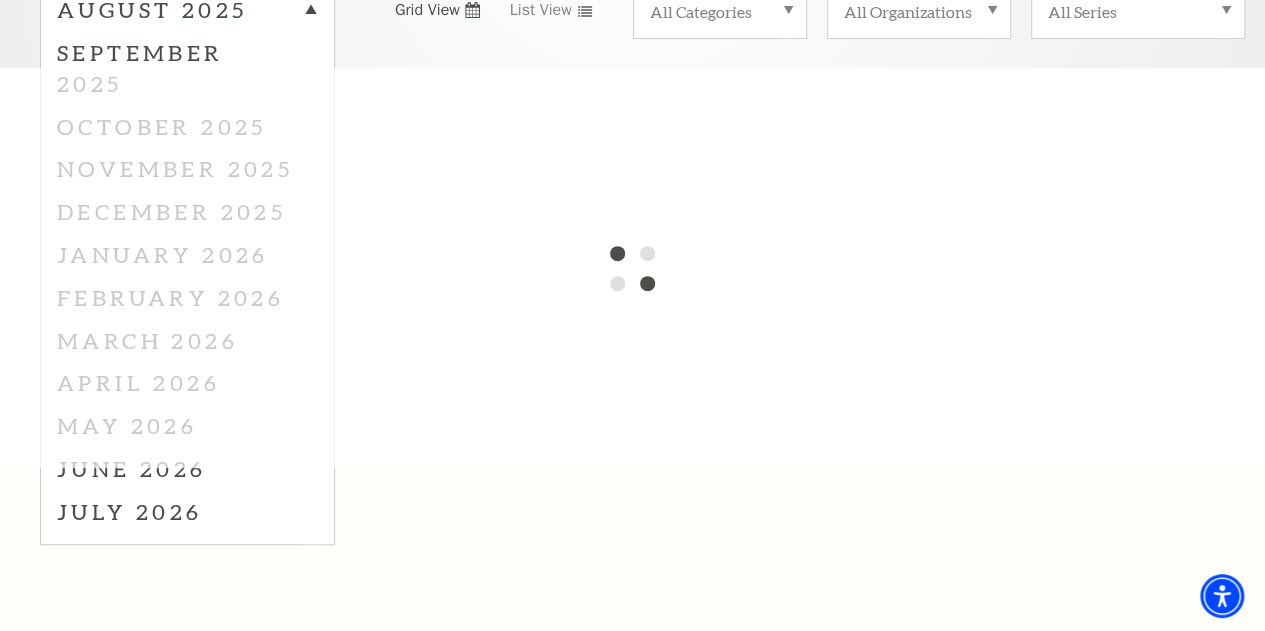 scroll, scrollTop: 328, scrollLeft: 0, axis: vertical 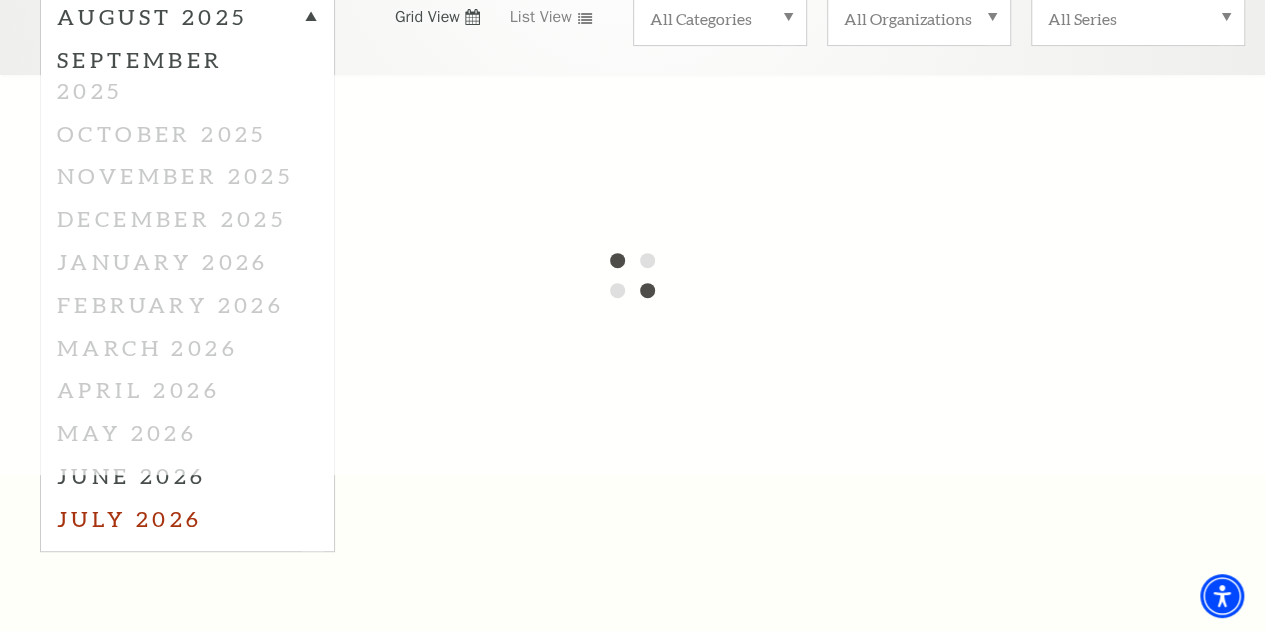 click on "August 2025   September 2025   October 2025   November 2025   December 2025   January 2026   February 2026   March 2026   April 2026   May 2026   June 2026   July 2026" at bounding box center (187, 270) 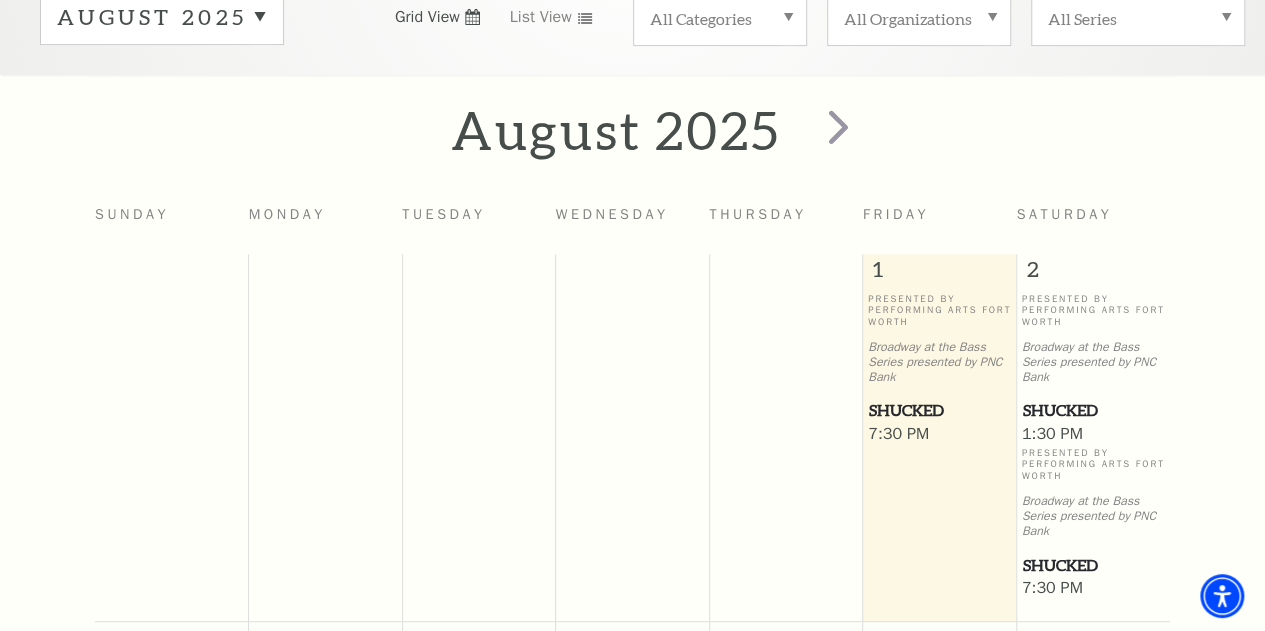 scroll, scrollTop: 176, scrollLeft: 0, axis: vertical 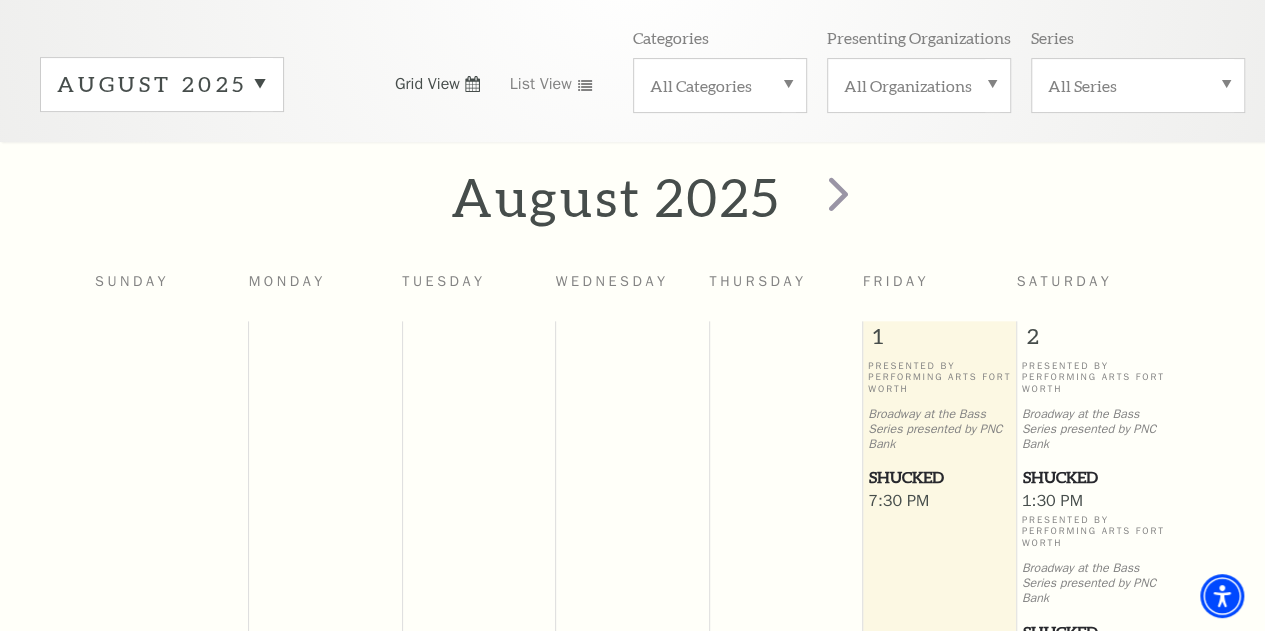 click on "August 2025" at bounding box center (162, 84) 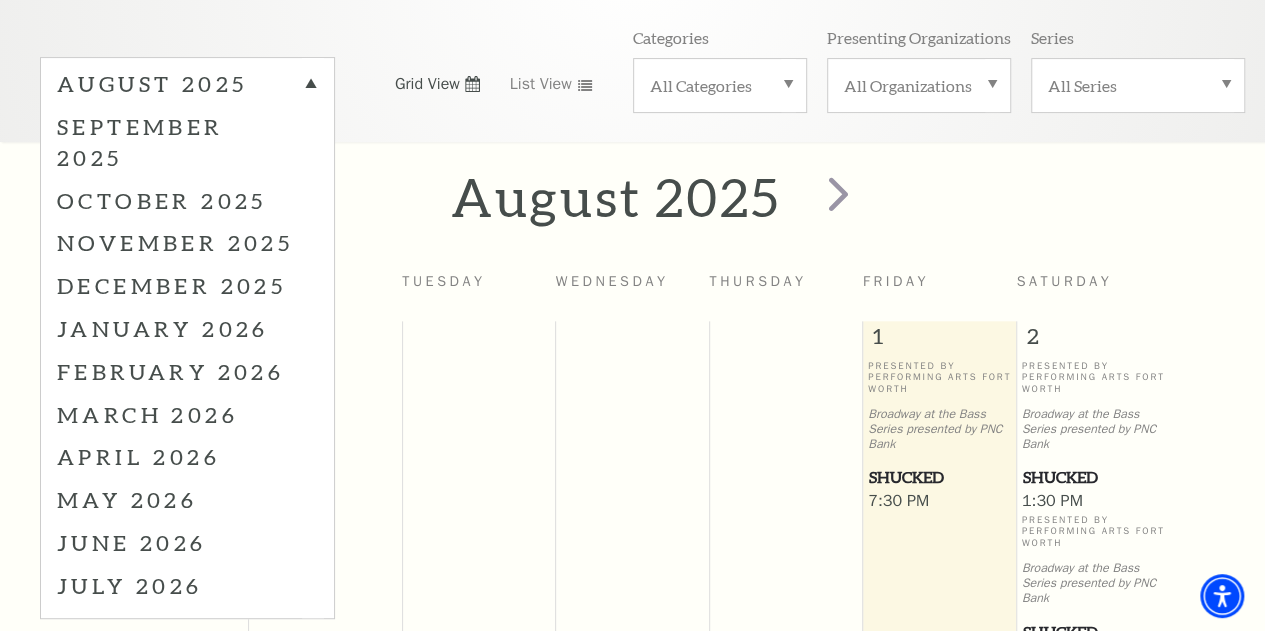 click on "July 2026" at bounding box center (187, 585) 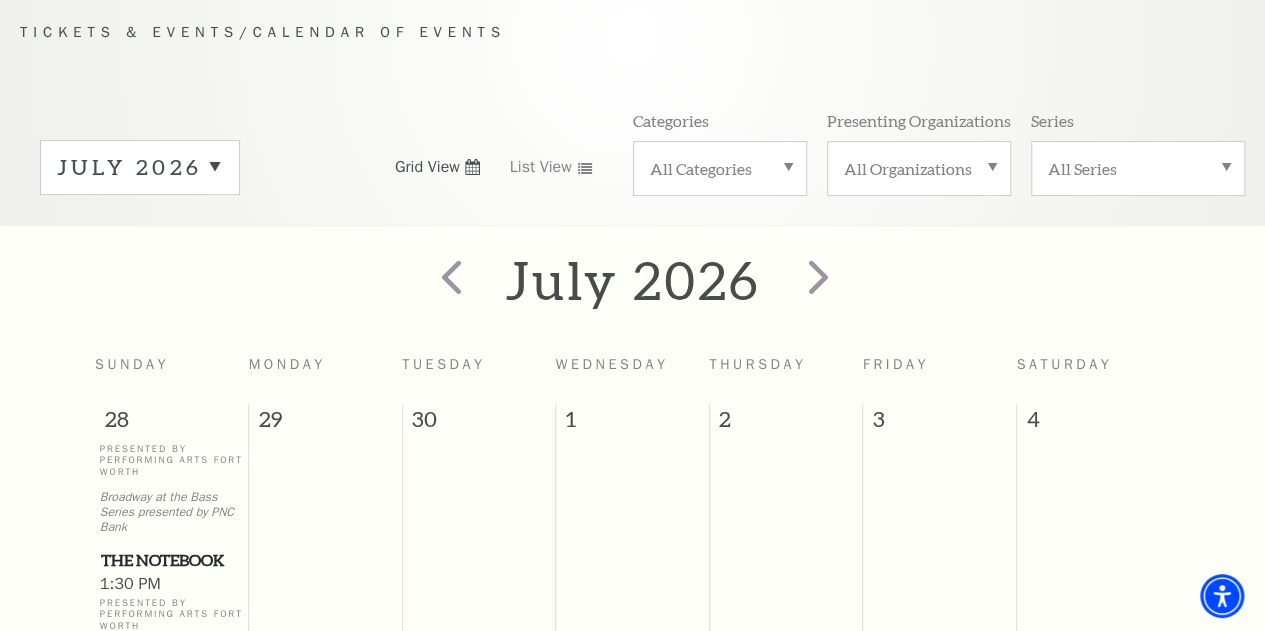 scroll, scrollTop: 176, scrollLeft: 0, axis: vertical 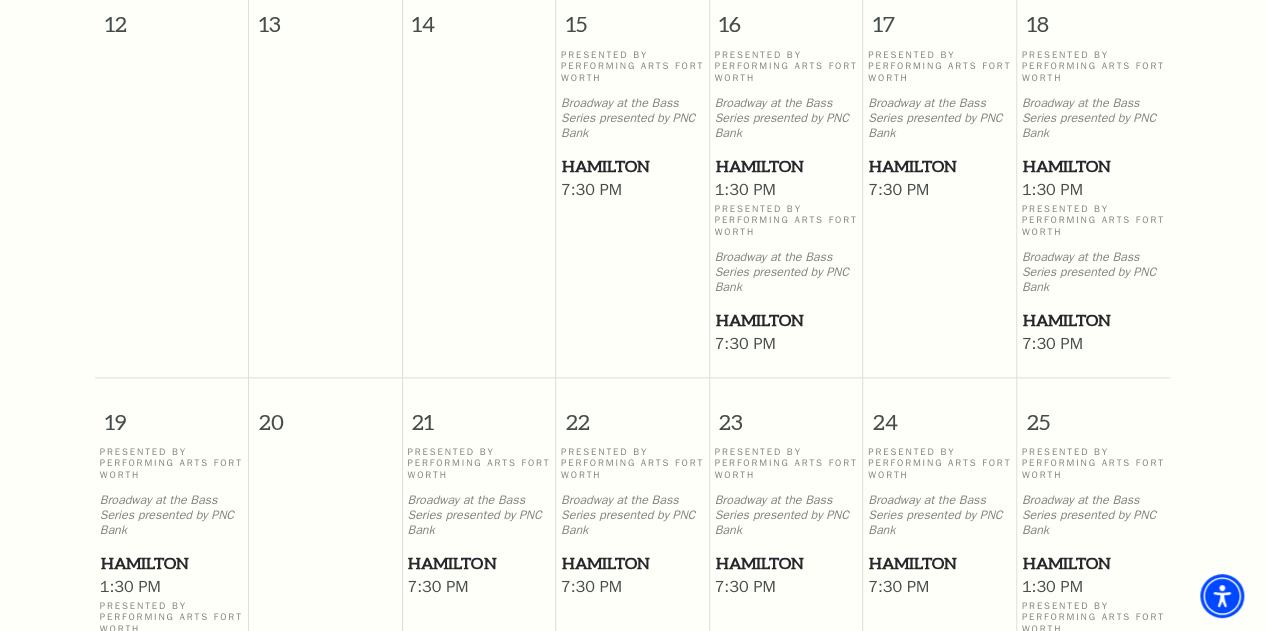 click on "Hamilton" at bounding box center (939, 166) 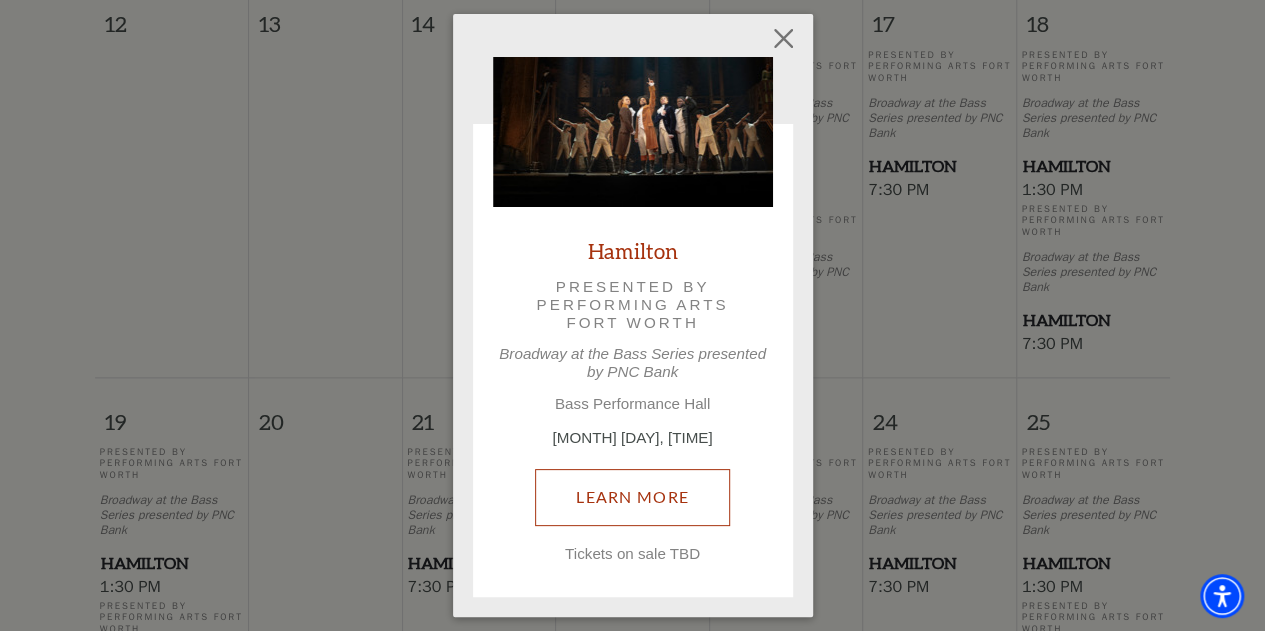 click on "Learn More" at bounding box center (632, 497) 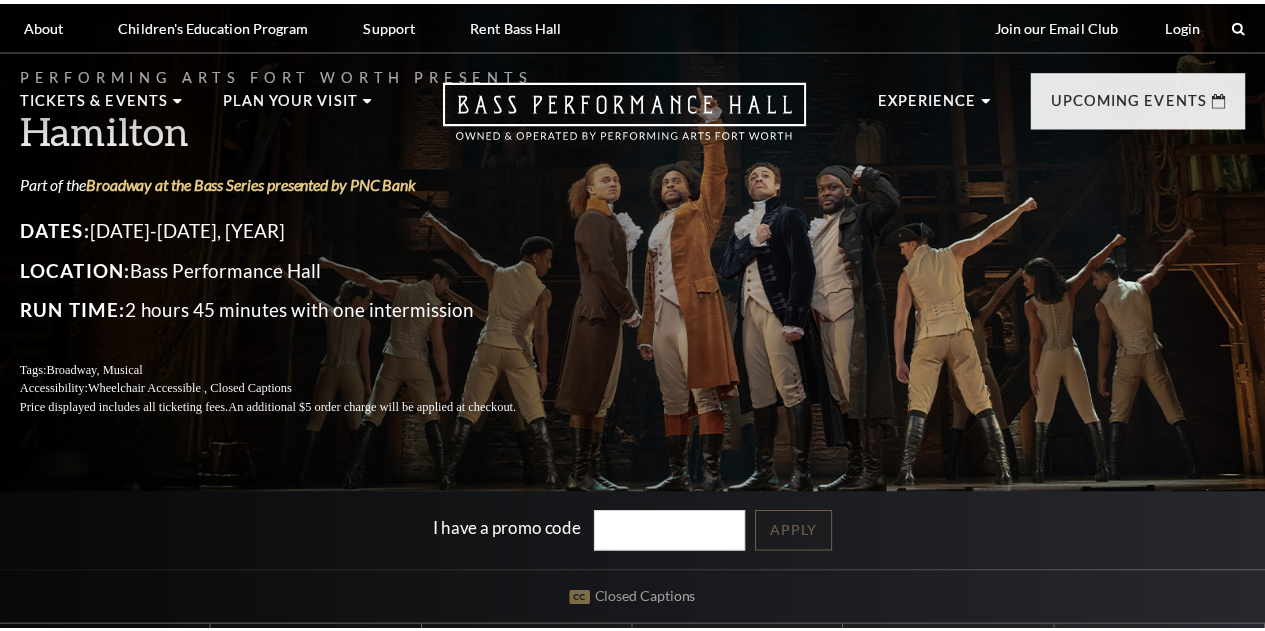 scroll, scrollTop: 0, scrollLeft: 0, axis: both 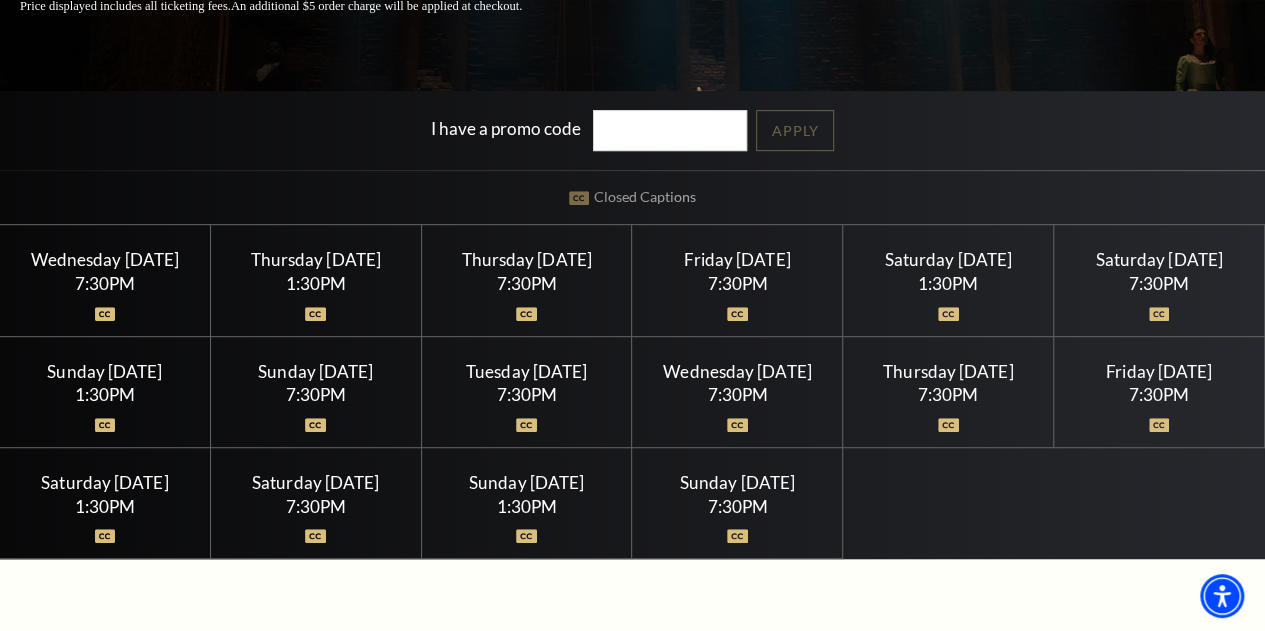 click on "7:30PM" at bounding box center [737, 283] 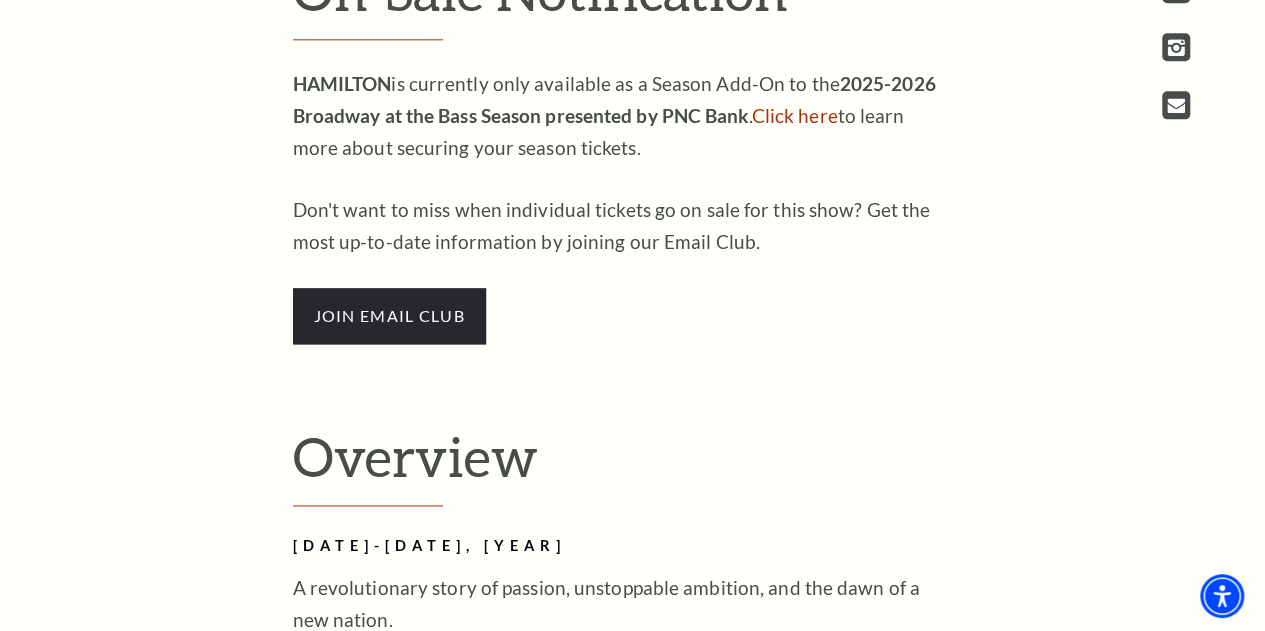 scroll, scrollTop: 1132, scrollLeft: 0, axis: vertical 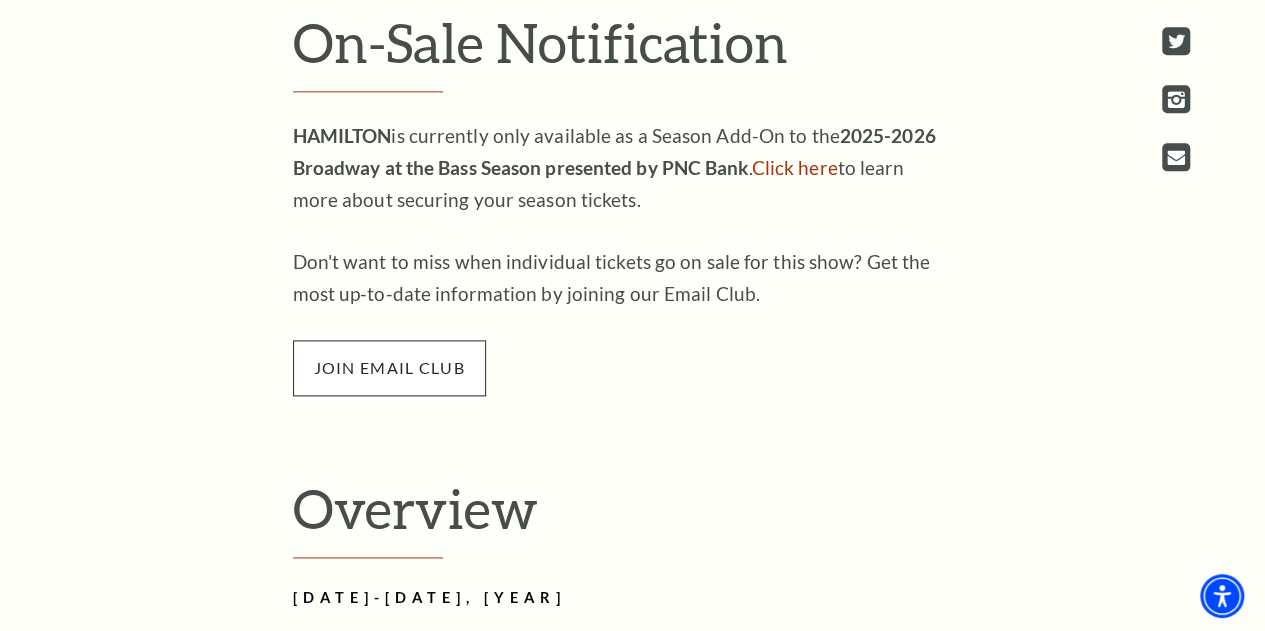 click on "join email club" at bounding box center [389, 368] 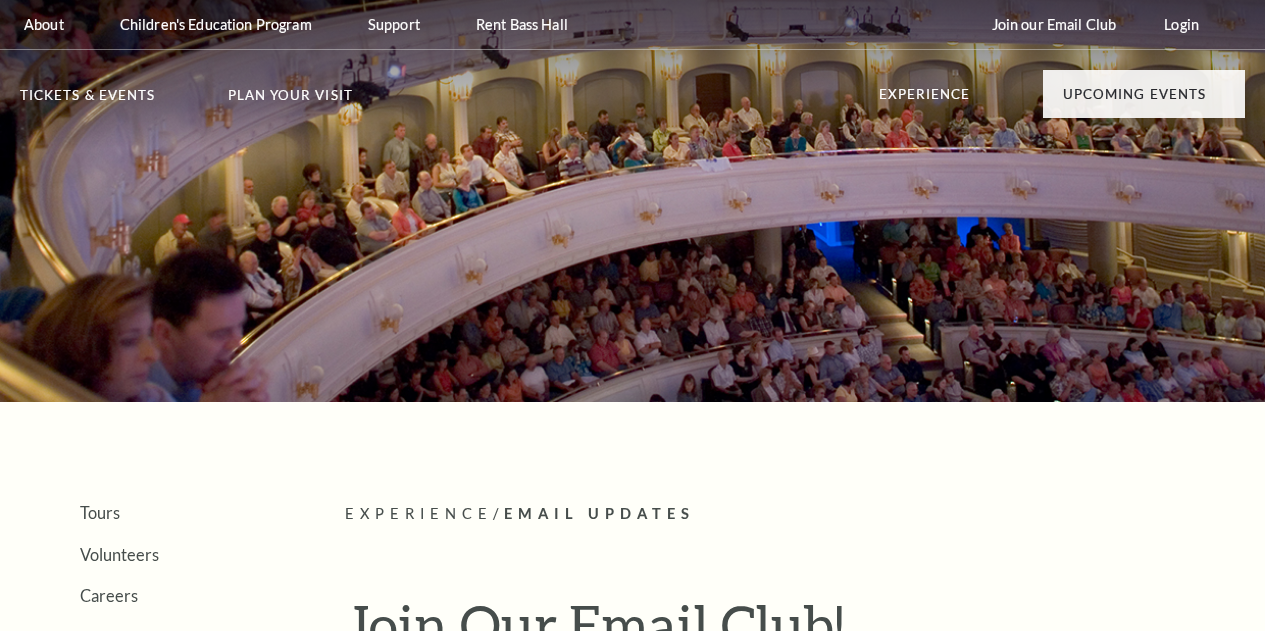 scroll, scrollTop: 0, scrollLeft: 0, axis: both 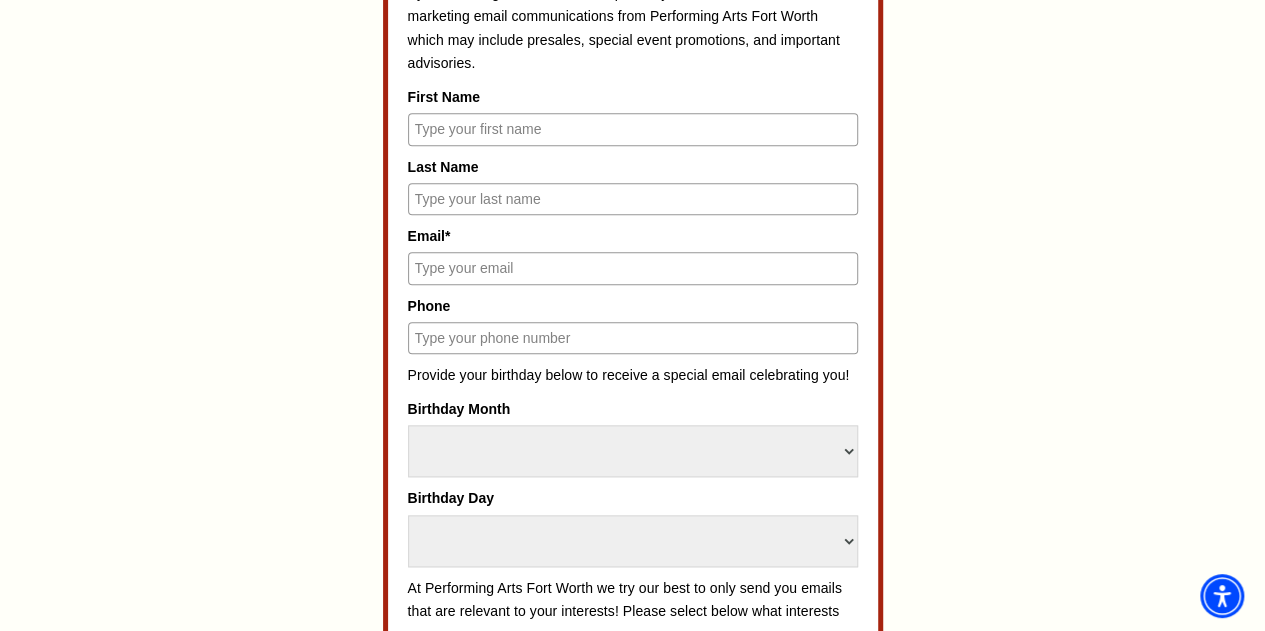 click on "First Name" at bounding box center [633, 129] 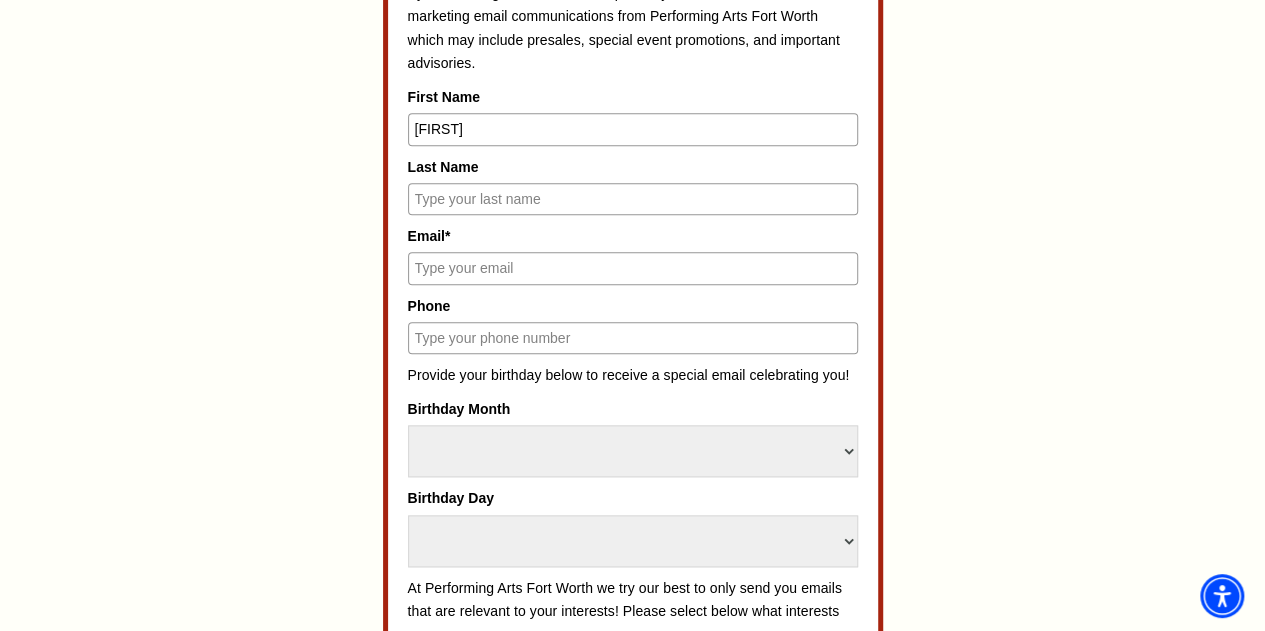 type on "Siems" 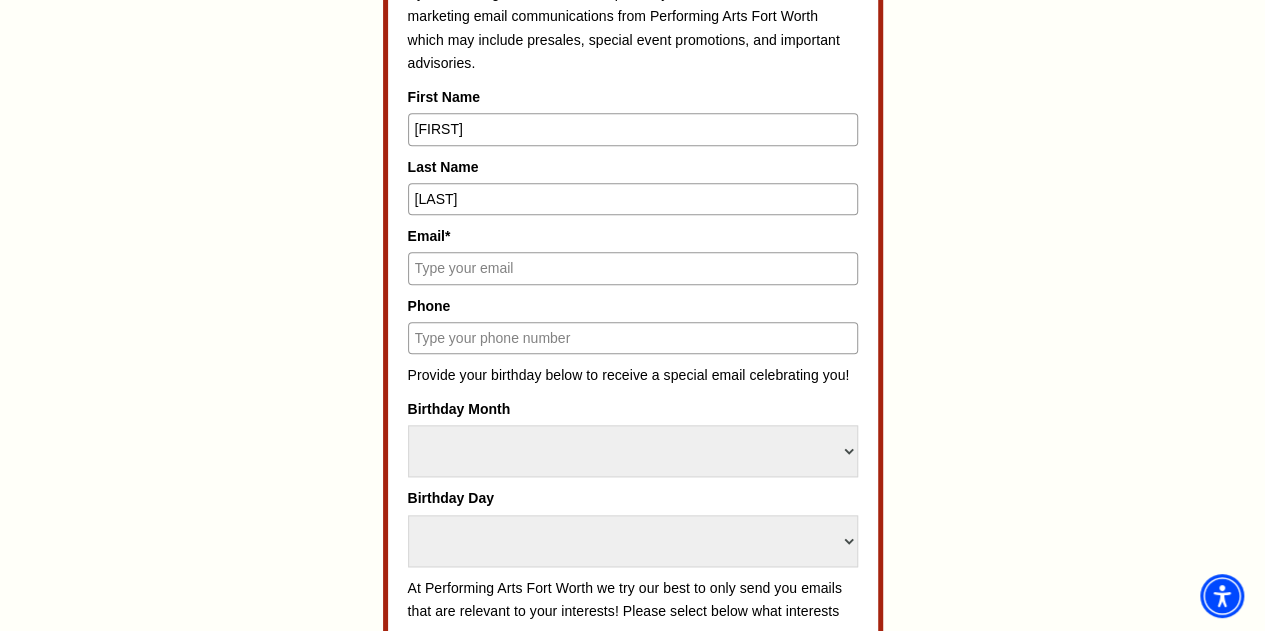 type on "siems@smu.edu" 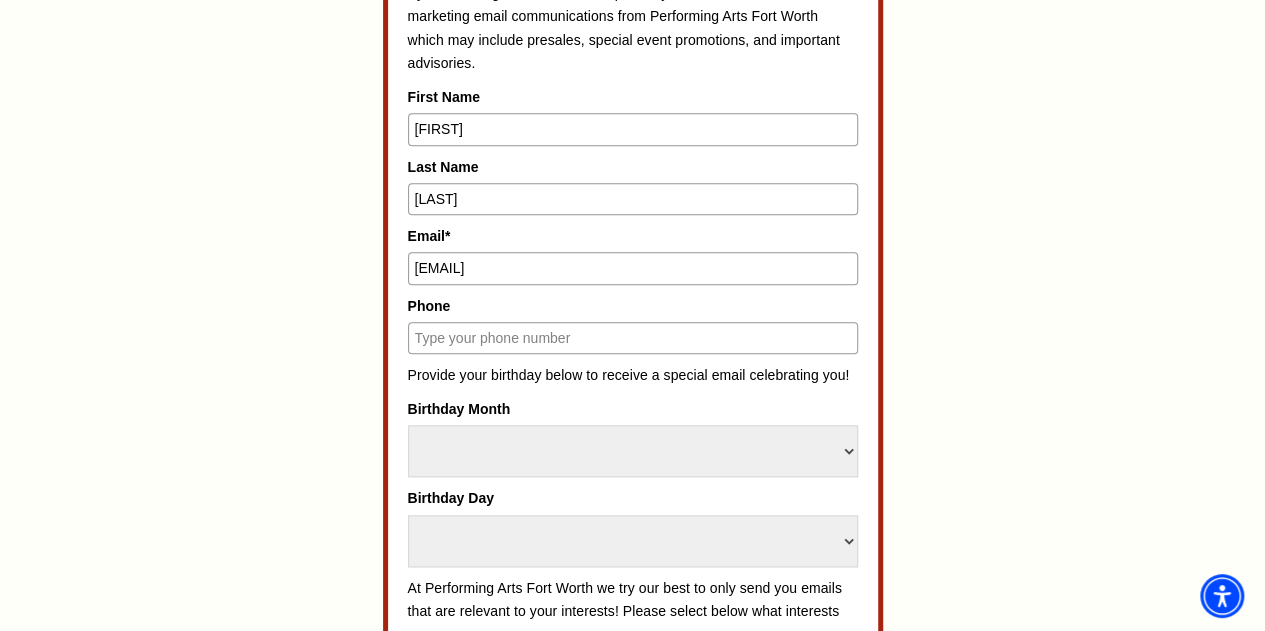 click on "Phone" at bounding box center [633, 338] 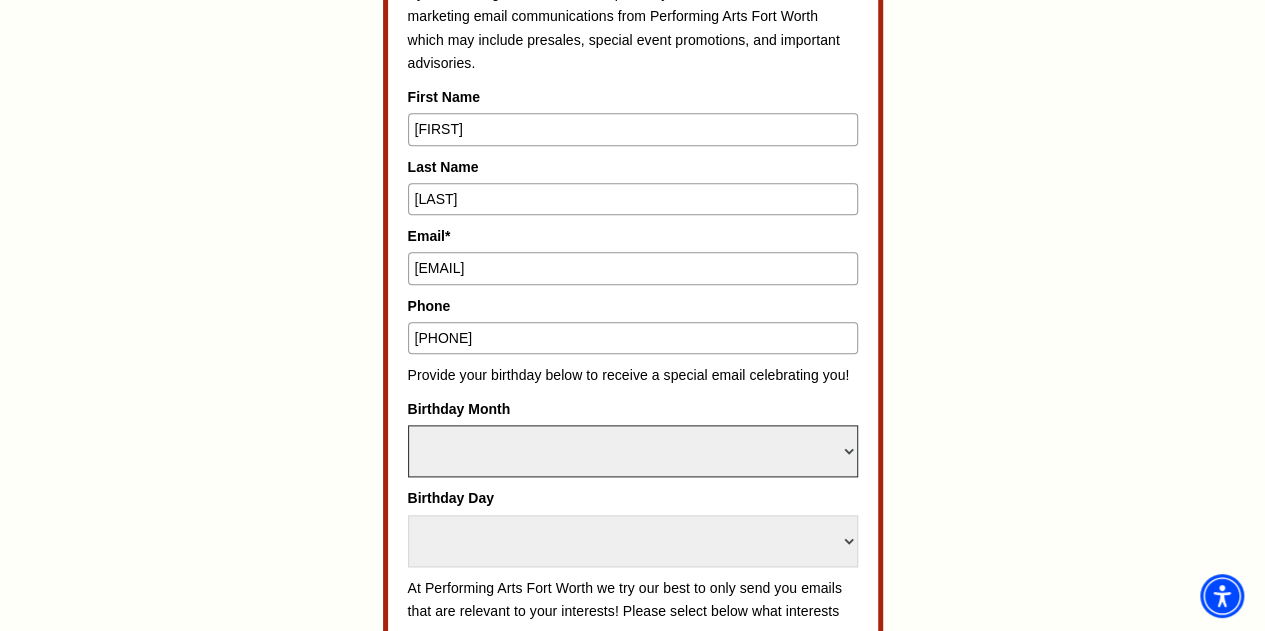 click on "Select Month
January
February
March
April
May
June
July
August
September
October
November
December" at bounding box center [633, 451] 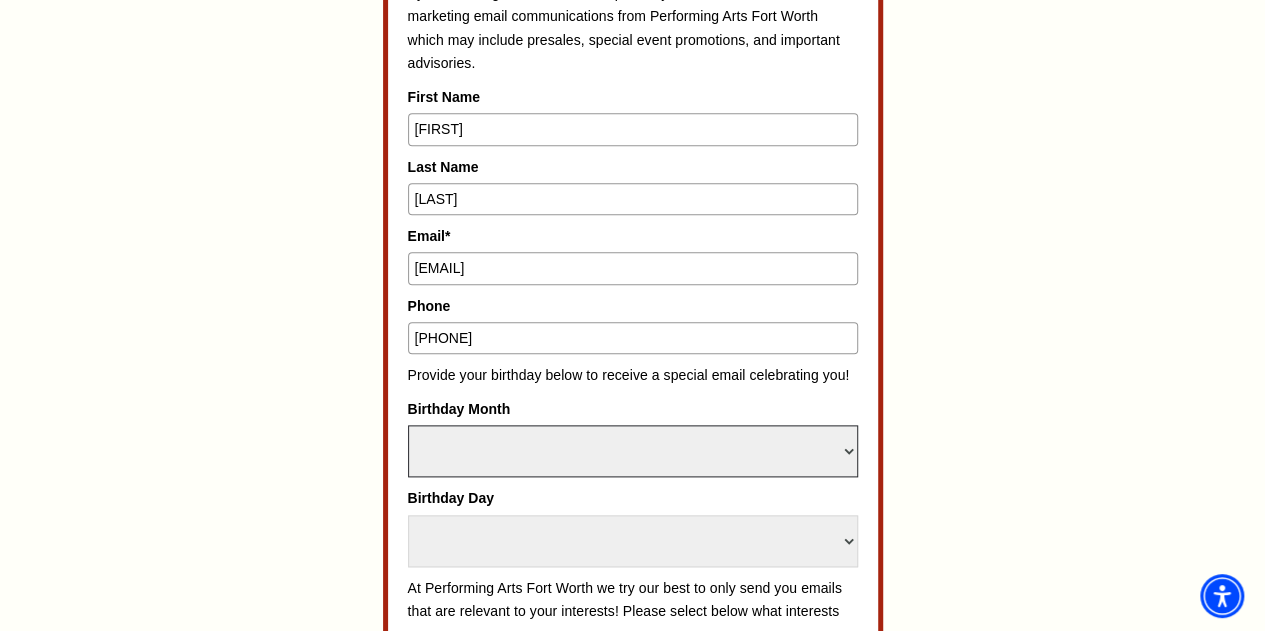 select on "October" 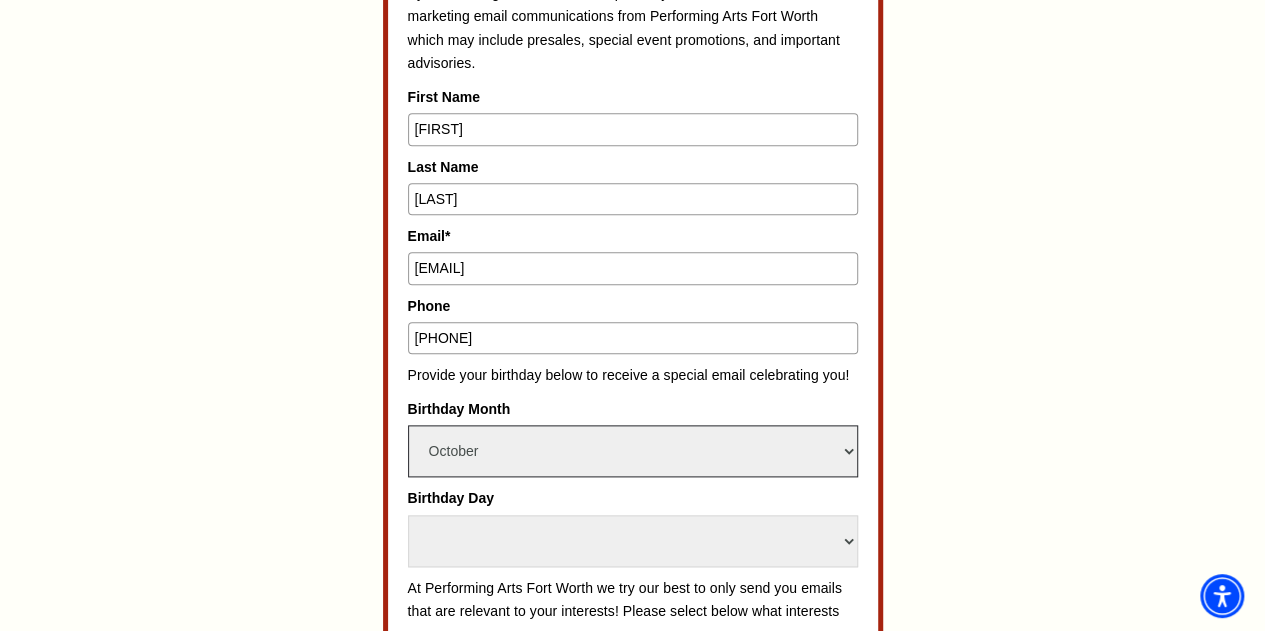 click on "Select Month
January
February
March
April
May
June
July
August
September
October
November
December" at bounding box center [633, 451] 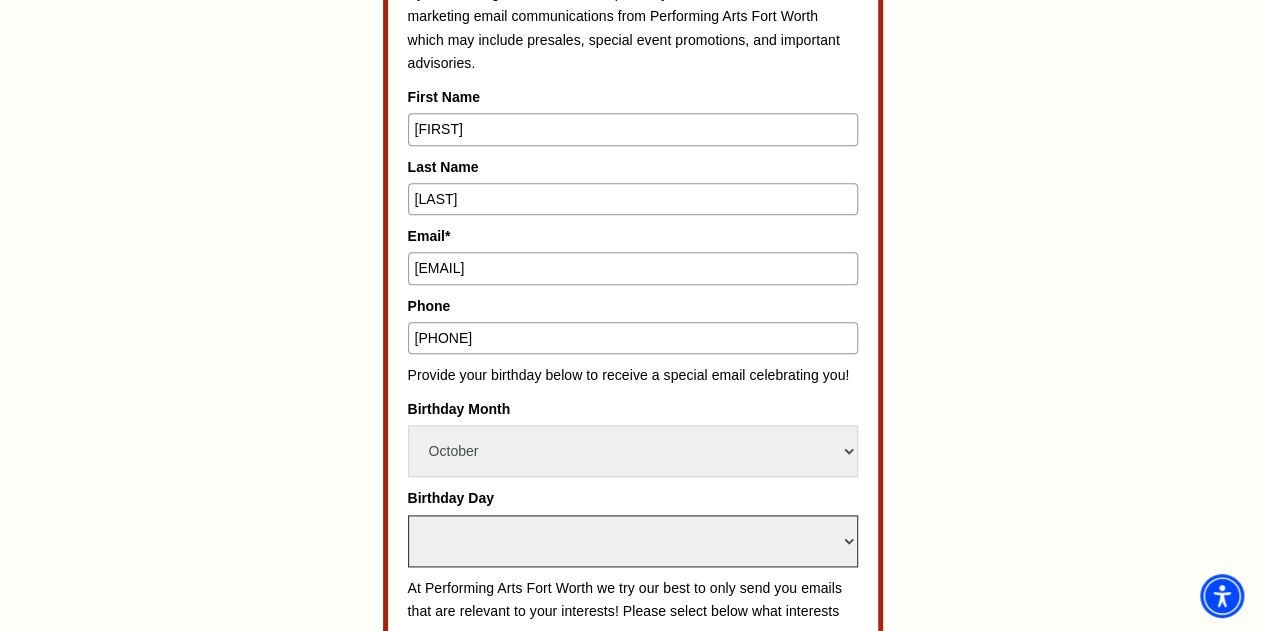 click on "Select Day
1
2
3
4
5
6
7
8
9
10
11
12
13
14
15
16
17
18
19
20
21
22
23
24
25
26
27
28
29
30
31" at bounding box center [633, 541] 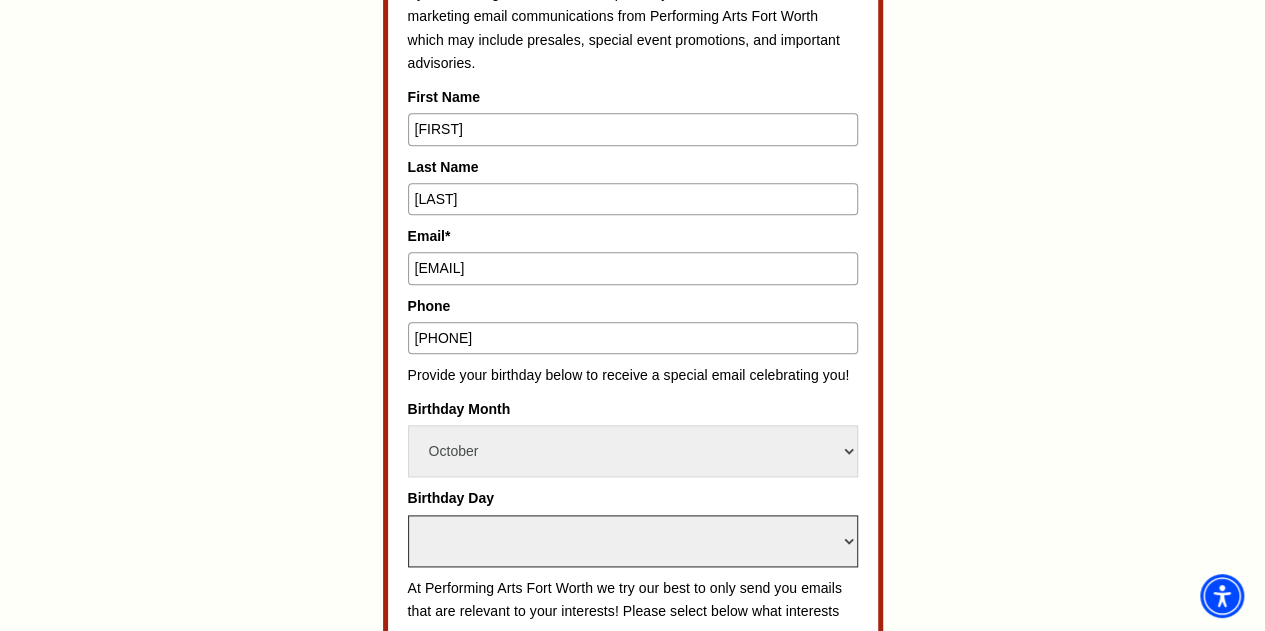 select on "28" 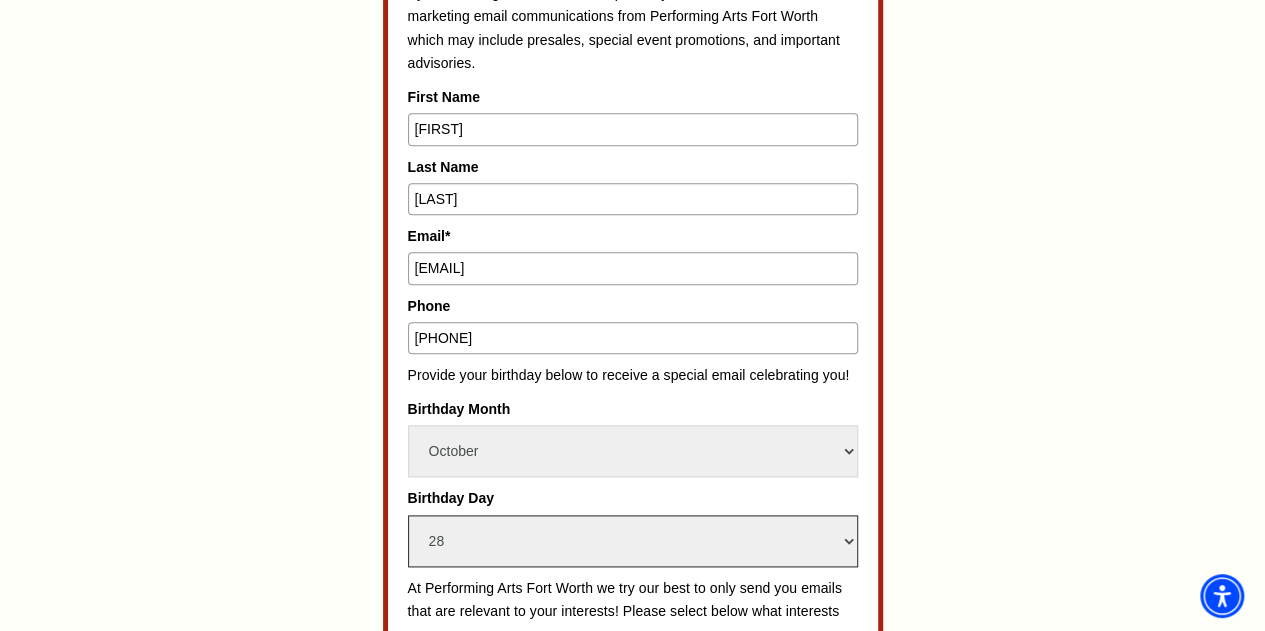 click on "Select Day
1
2
3
4
5
6
7
8
9
10
11
12
13
14
15
16
17
18
19
20
21
22
23
24
25
26
27
28
29
30
31" at bounding box center (633, 541) 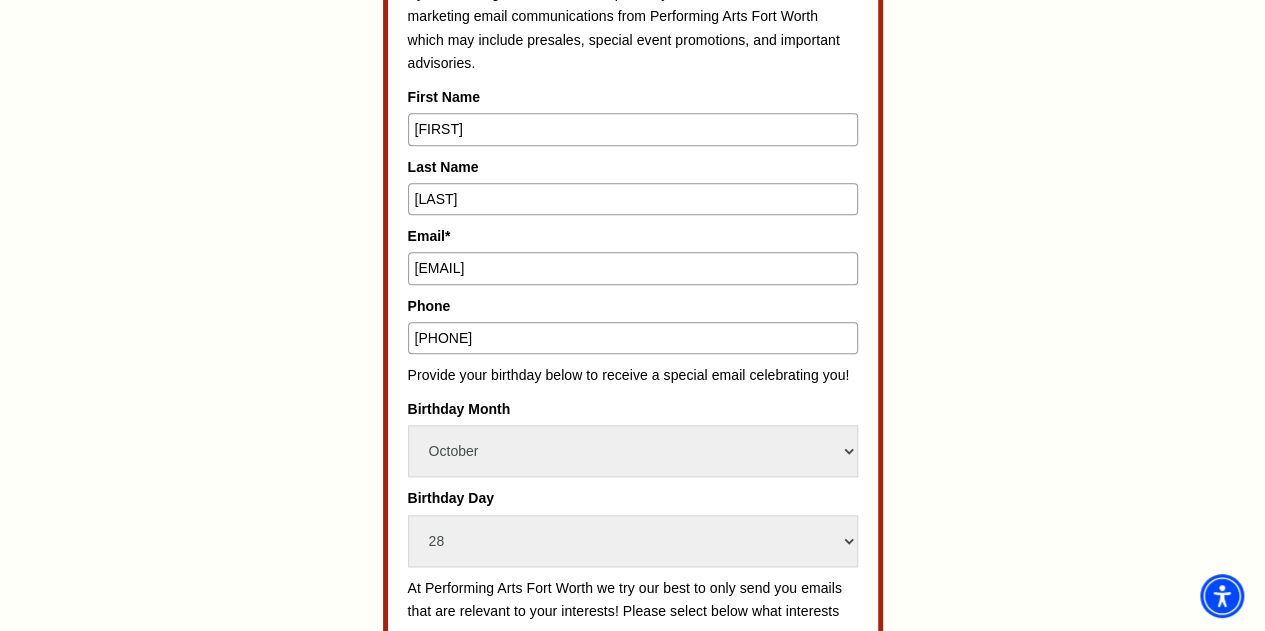 drag, startPoint x: 1176, startPoint y: 352, endPoint x: 1243, endPoint y: 291, distance: 90.60905 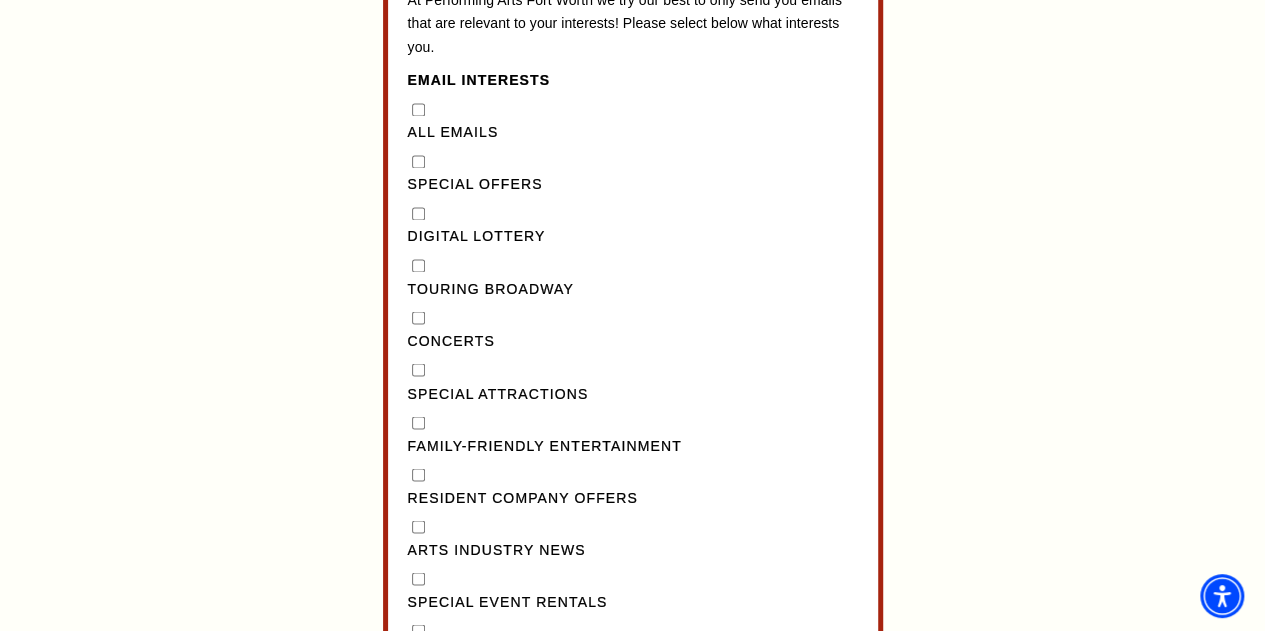 scroll, scrollTop: 1583, scrollLeft: 0, axis: vertical 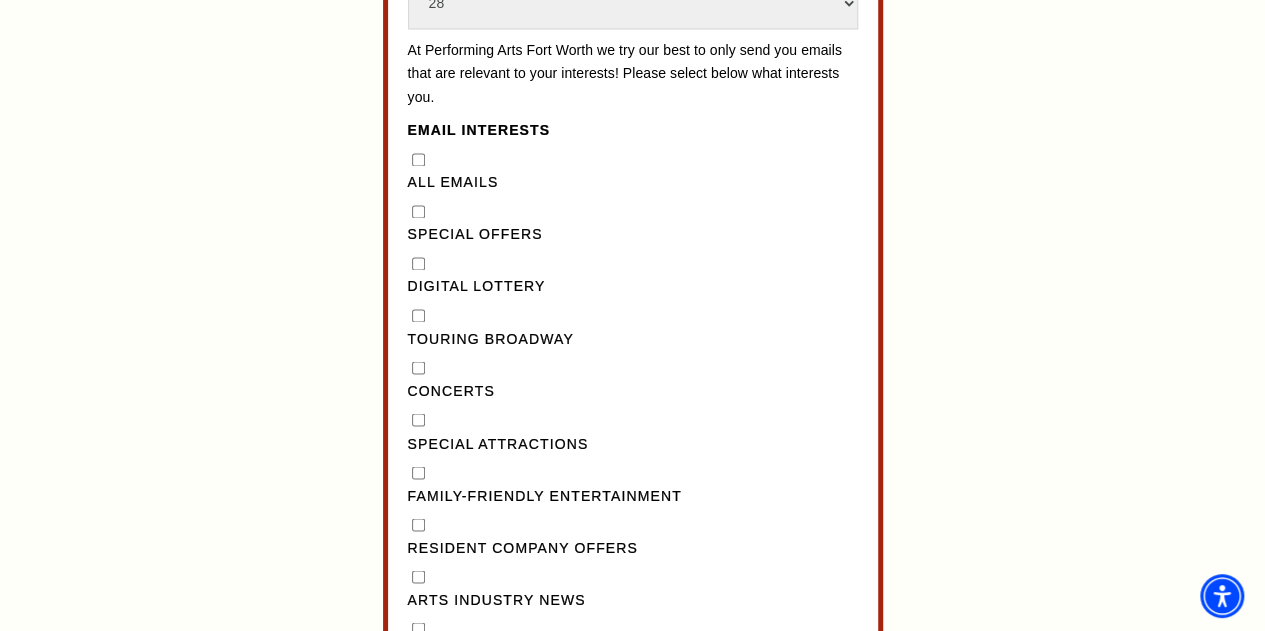 click on "All Emails" at bounding box center (418, 159) 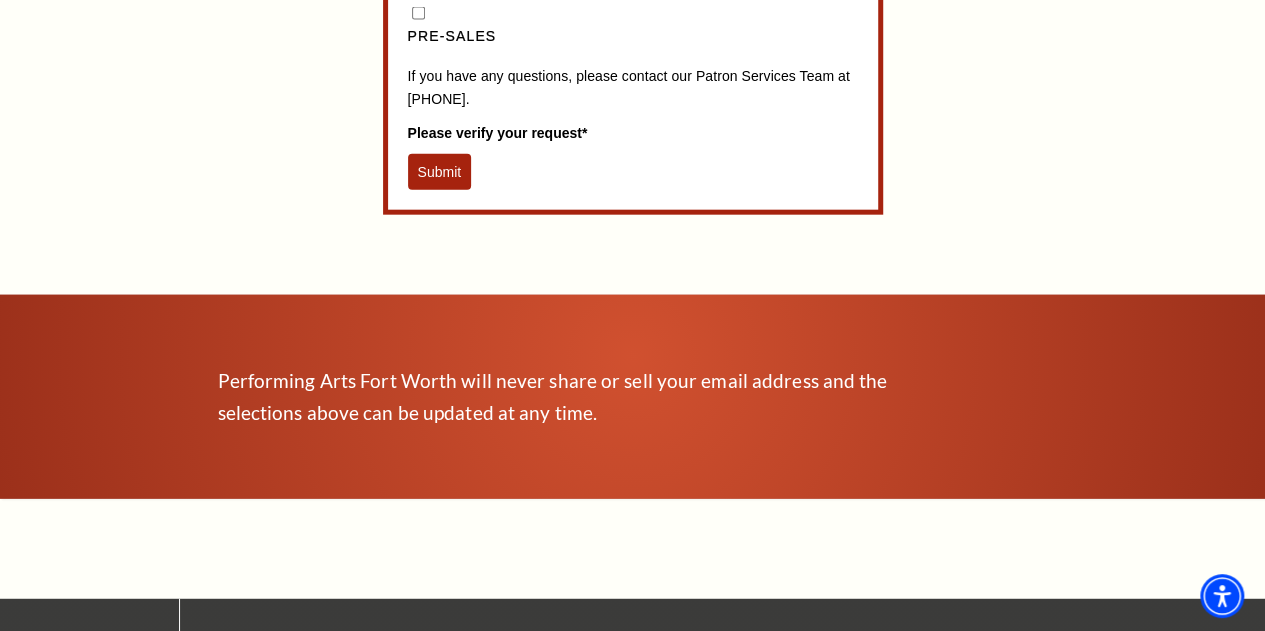 scroll, scrollTop: 2340, scrollLeft: 0, axis: vertical 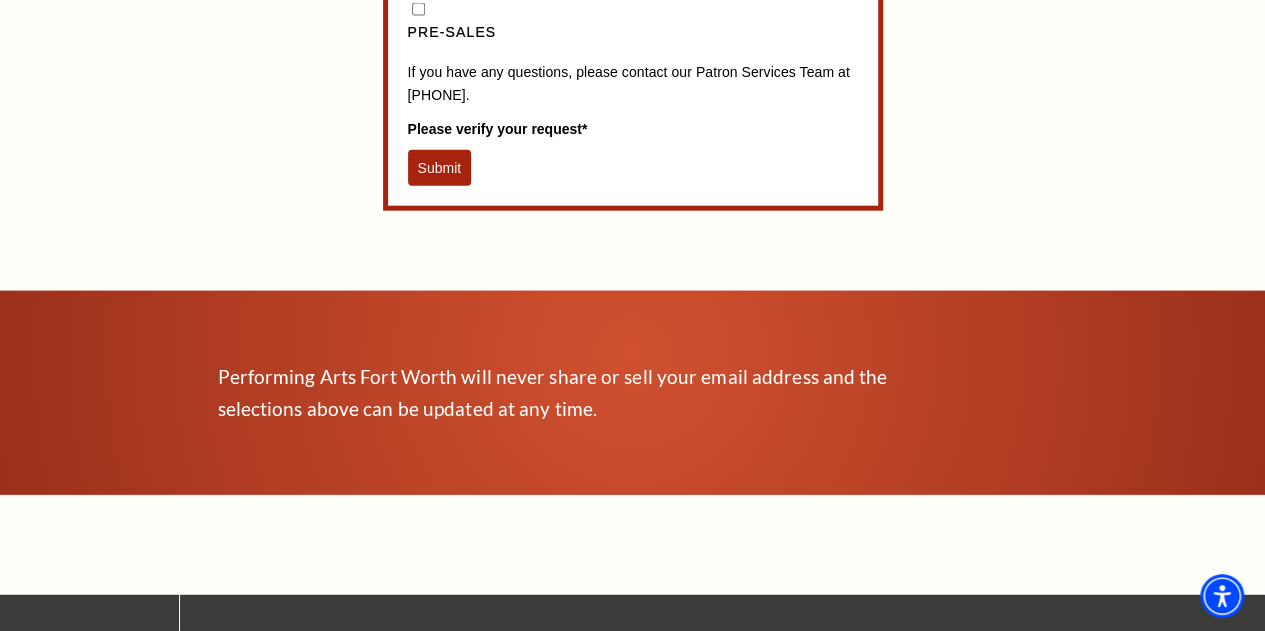 click on "Submit" at bounding box center (440, 168) 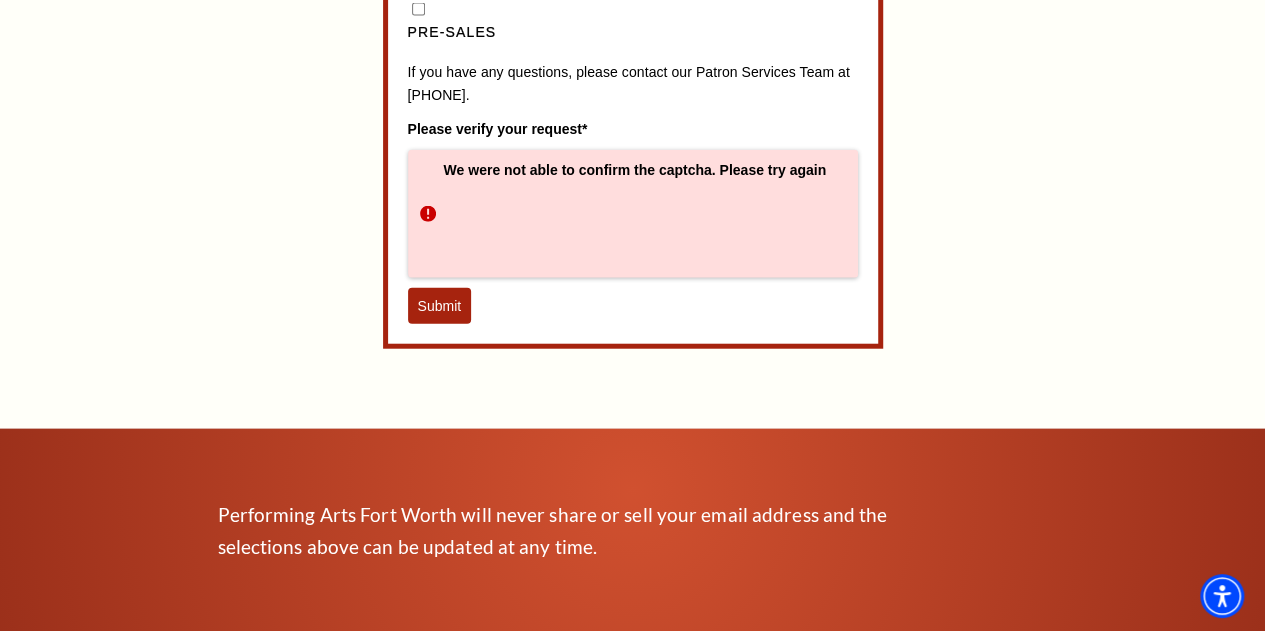 click on "Submit" at bounding box center (440, 306) 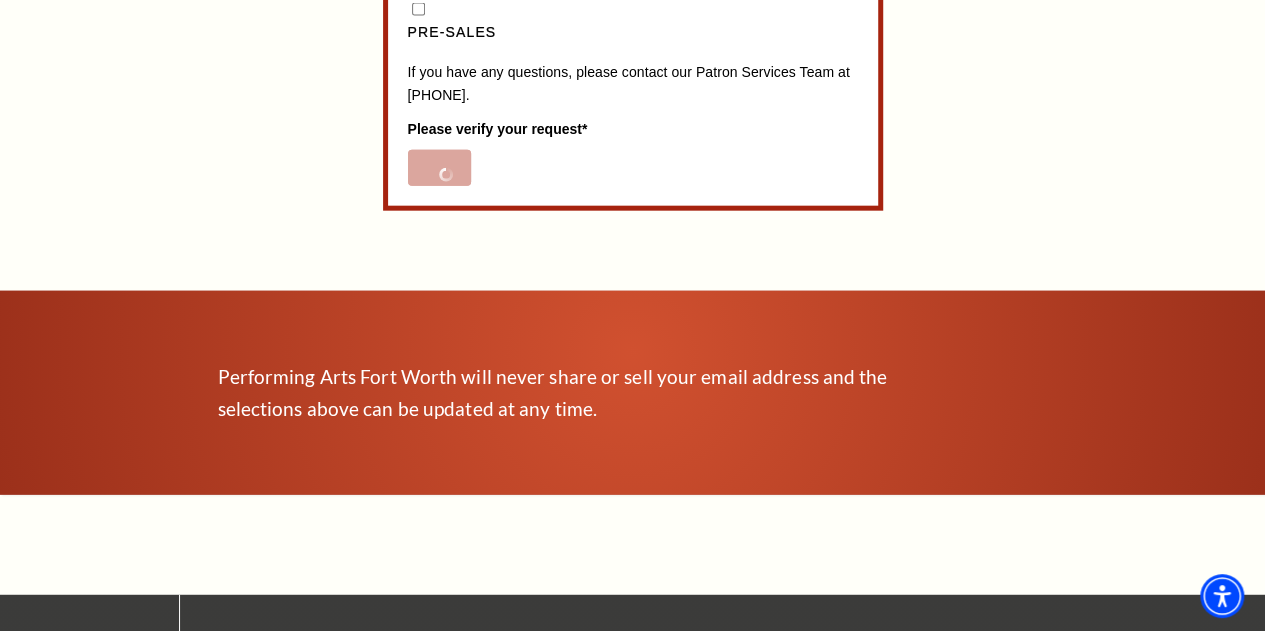 scroll, scrollTop: 1183, scrollLeft: 0, axis: vertical 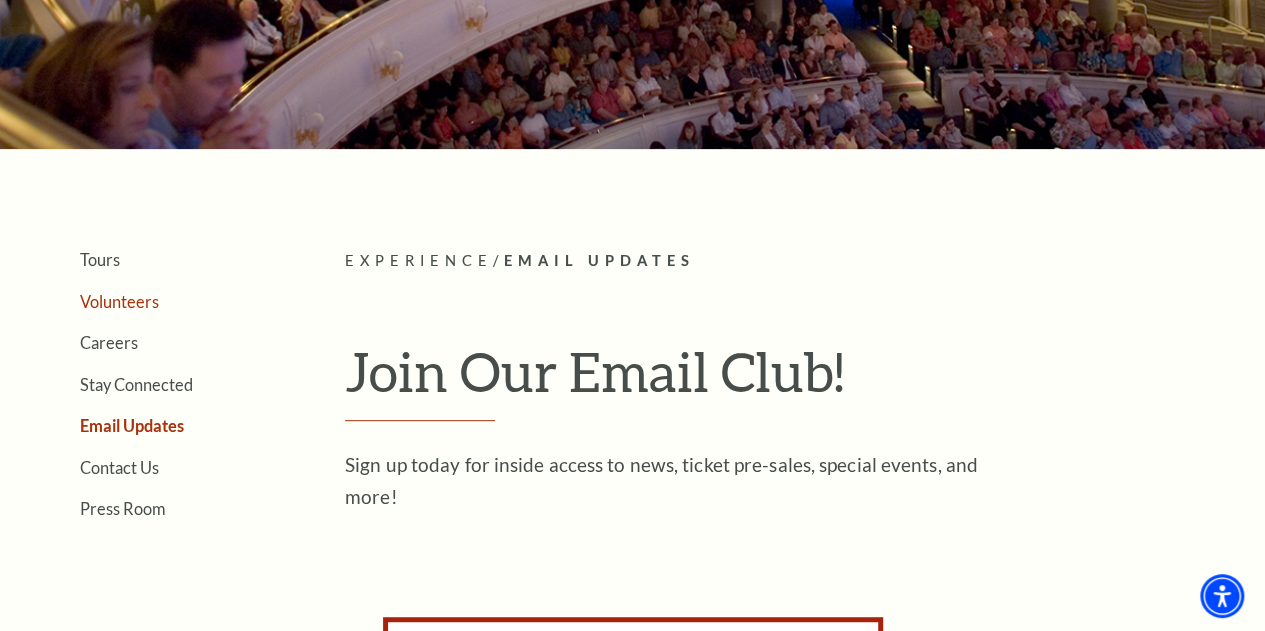 click on "Volunteers" at bounding box center [119, 301] 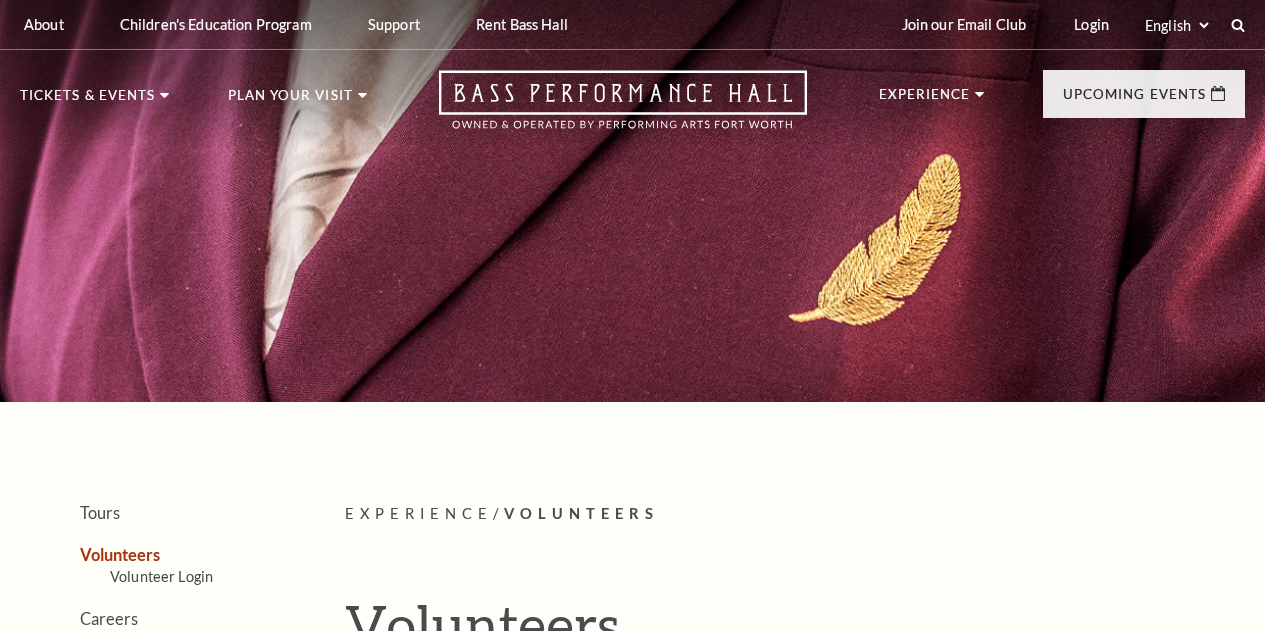 scroll, scrollTop: 0, scrollLeft: 0, axis: both 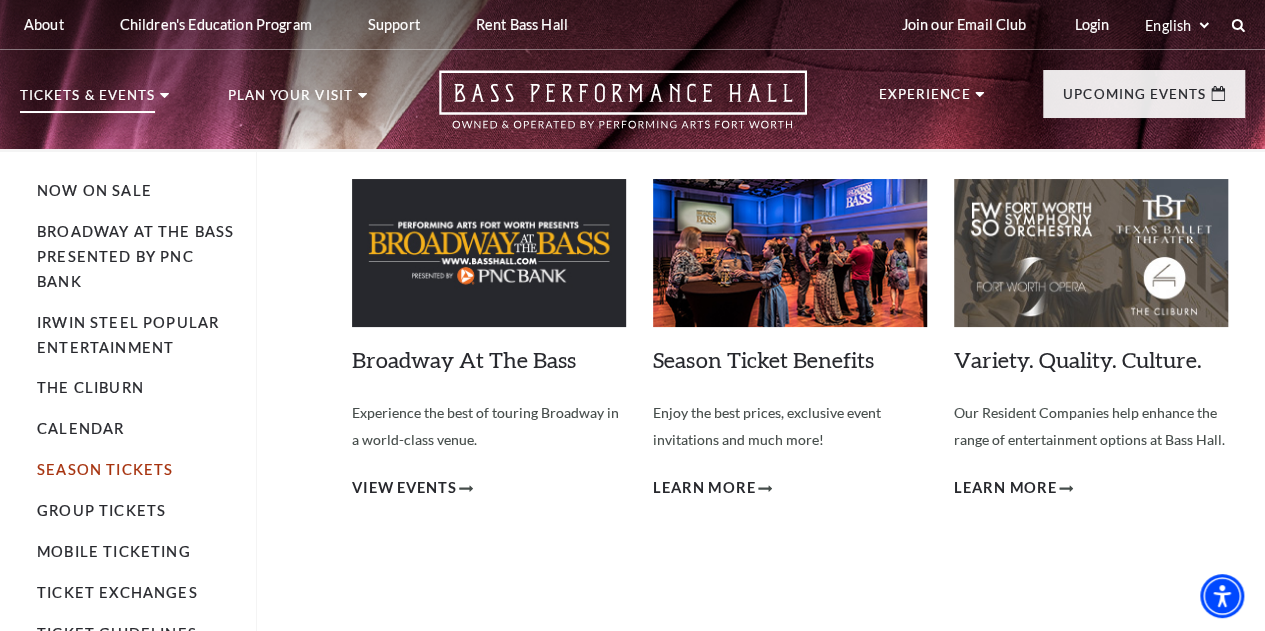 click on "Season Tickets" at bounding box center [105, 469] 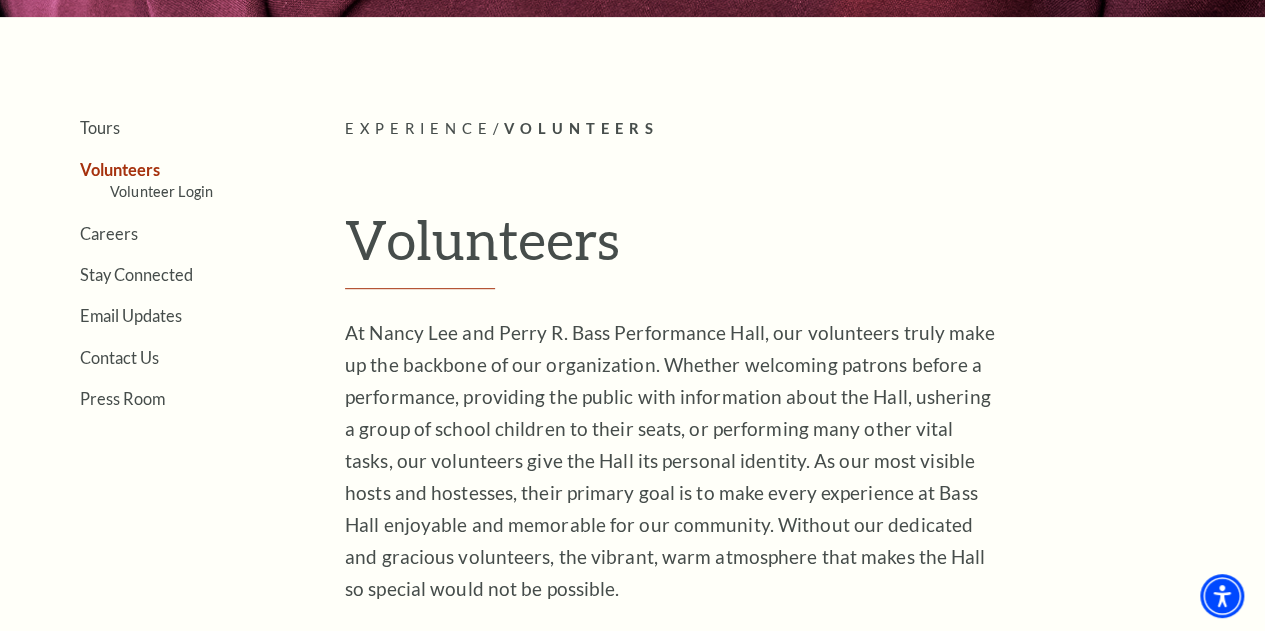 scroll, scrollTop: 0, scrollLeft: 0, axis: both 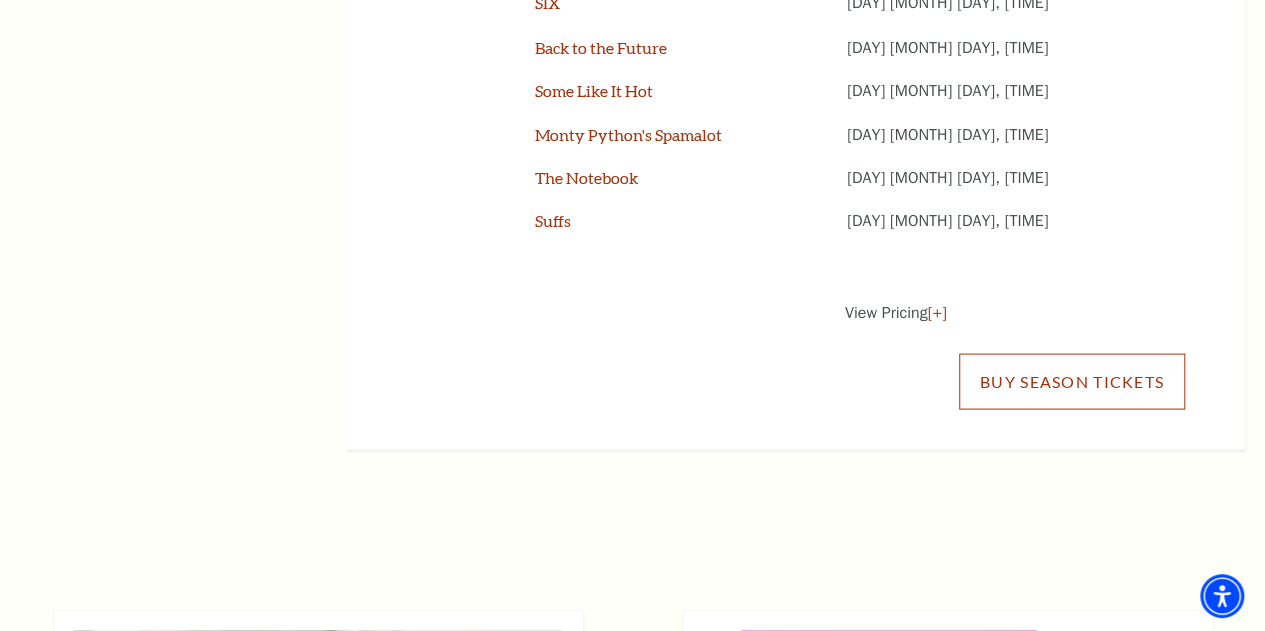 click on "Buy Season Tickets" at bounding box center [1072, 381] 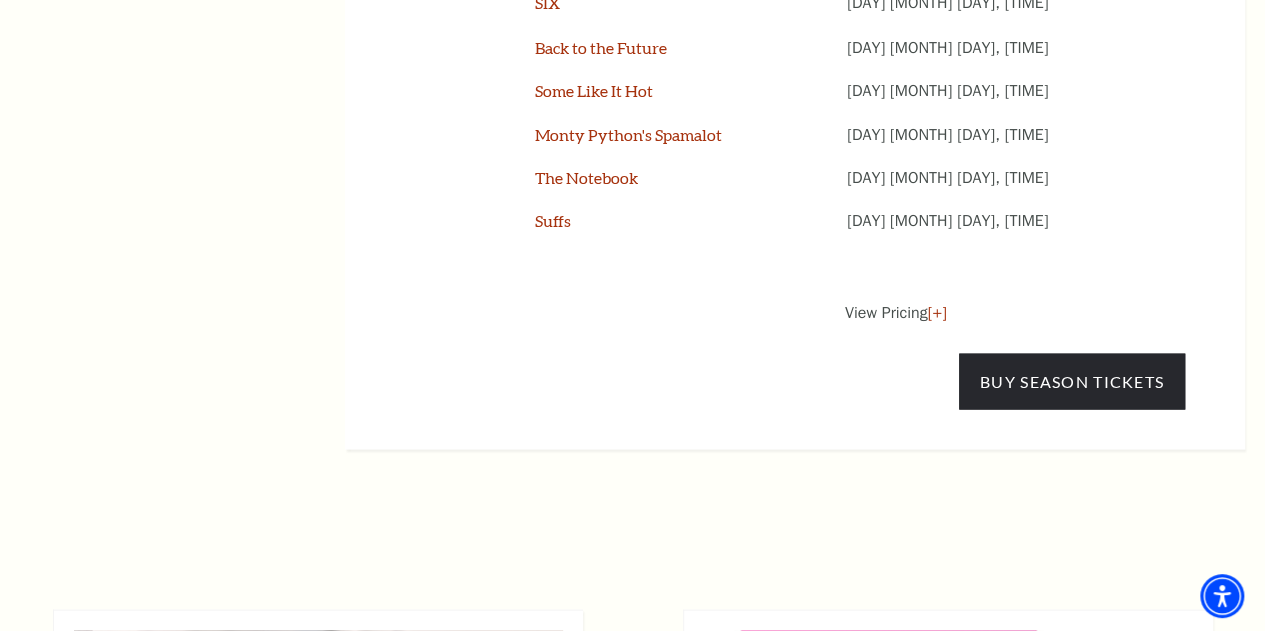 scroll, scrollTop: 1844, scrollLeft: 0, axis: vertical 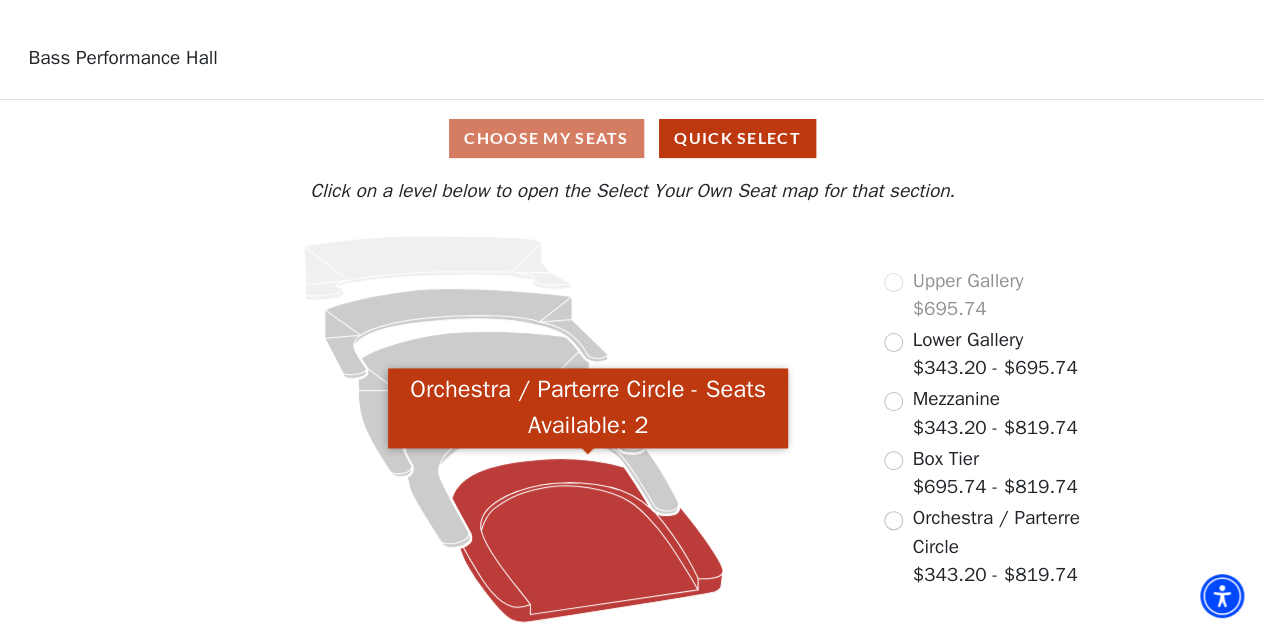 click 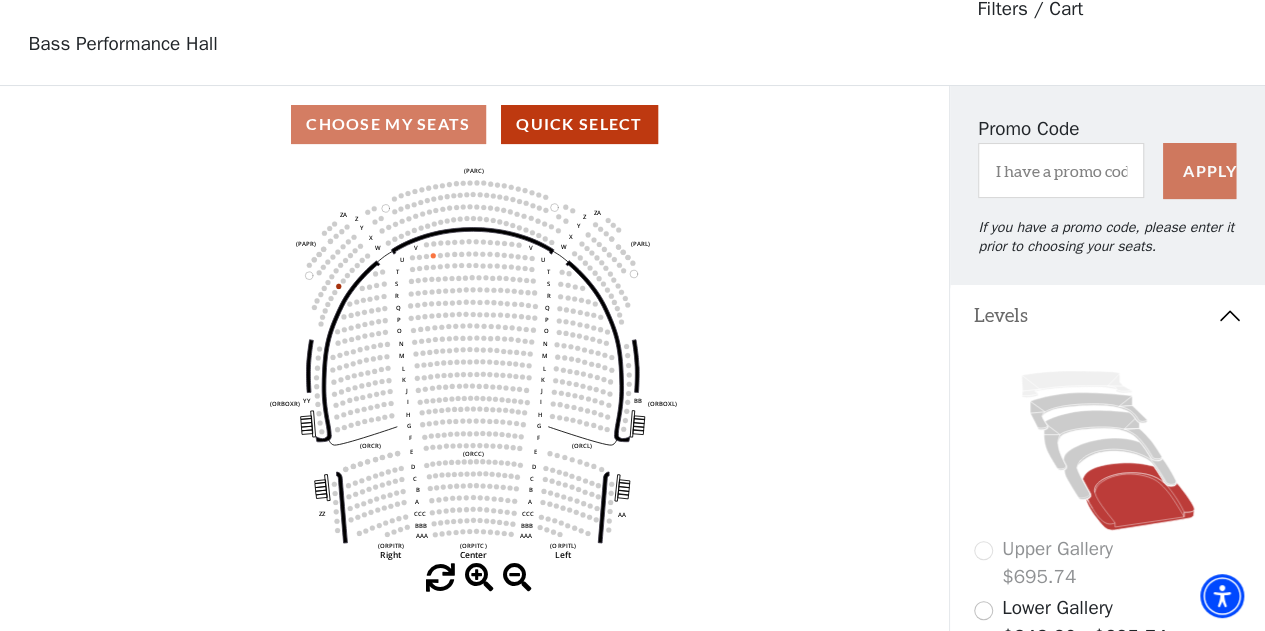 scroll, scrollTop: 92, scrollLeft: 0, axis: vertical 